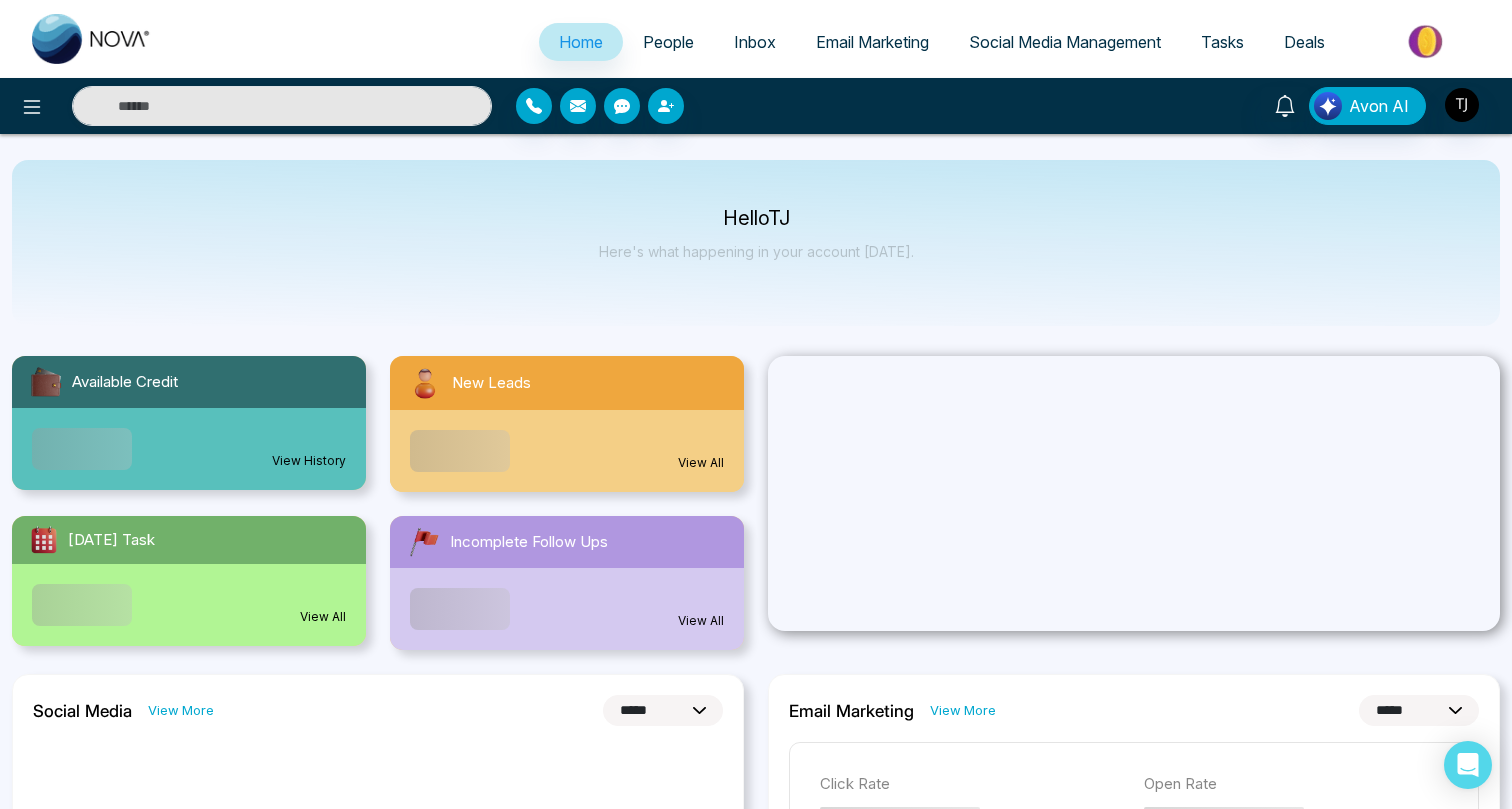 select on "*" 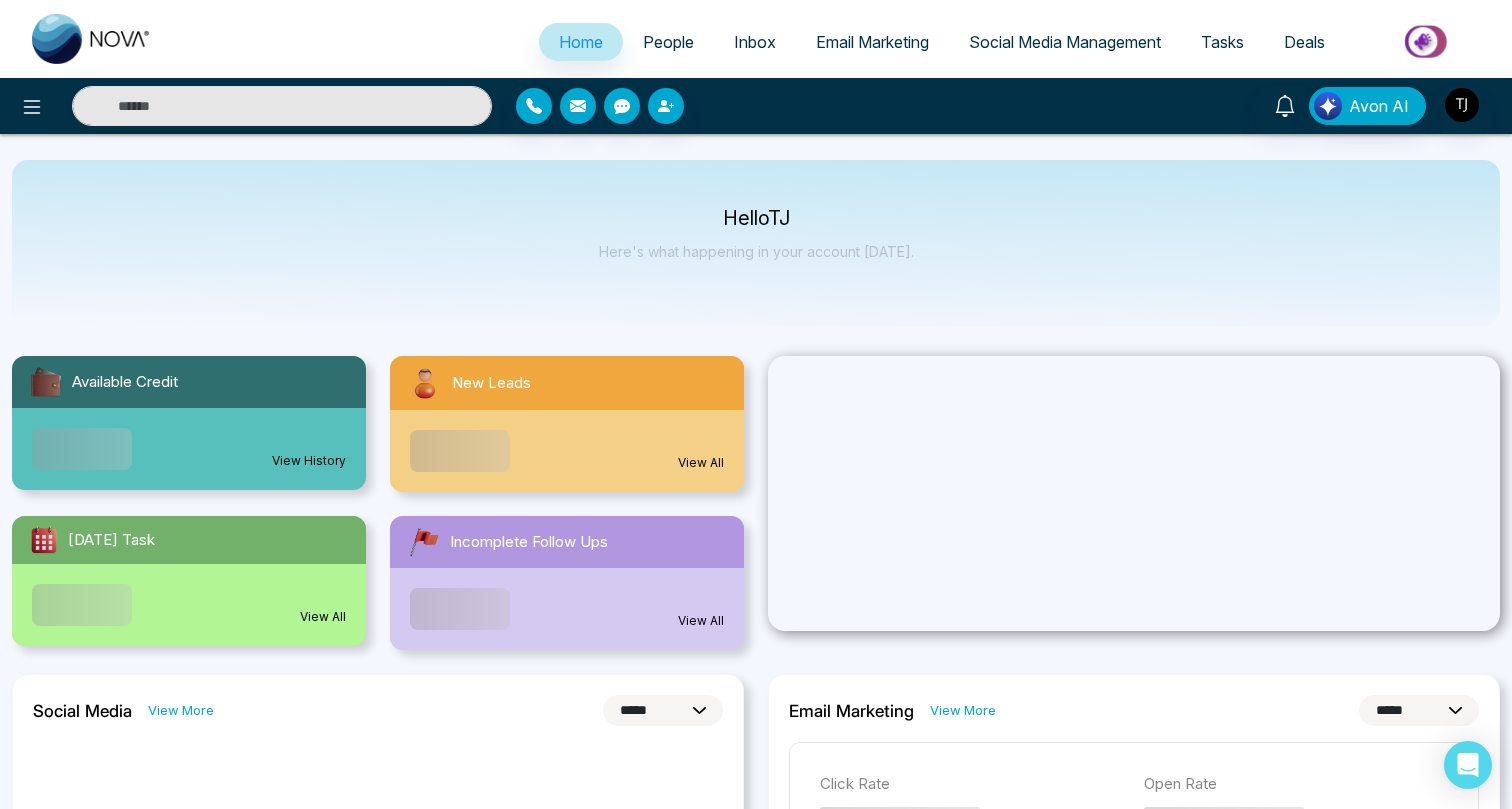 select on "*" 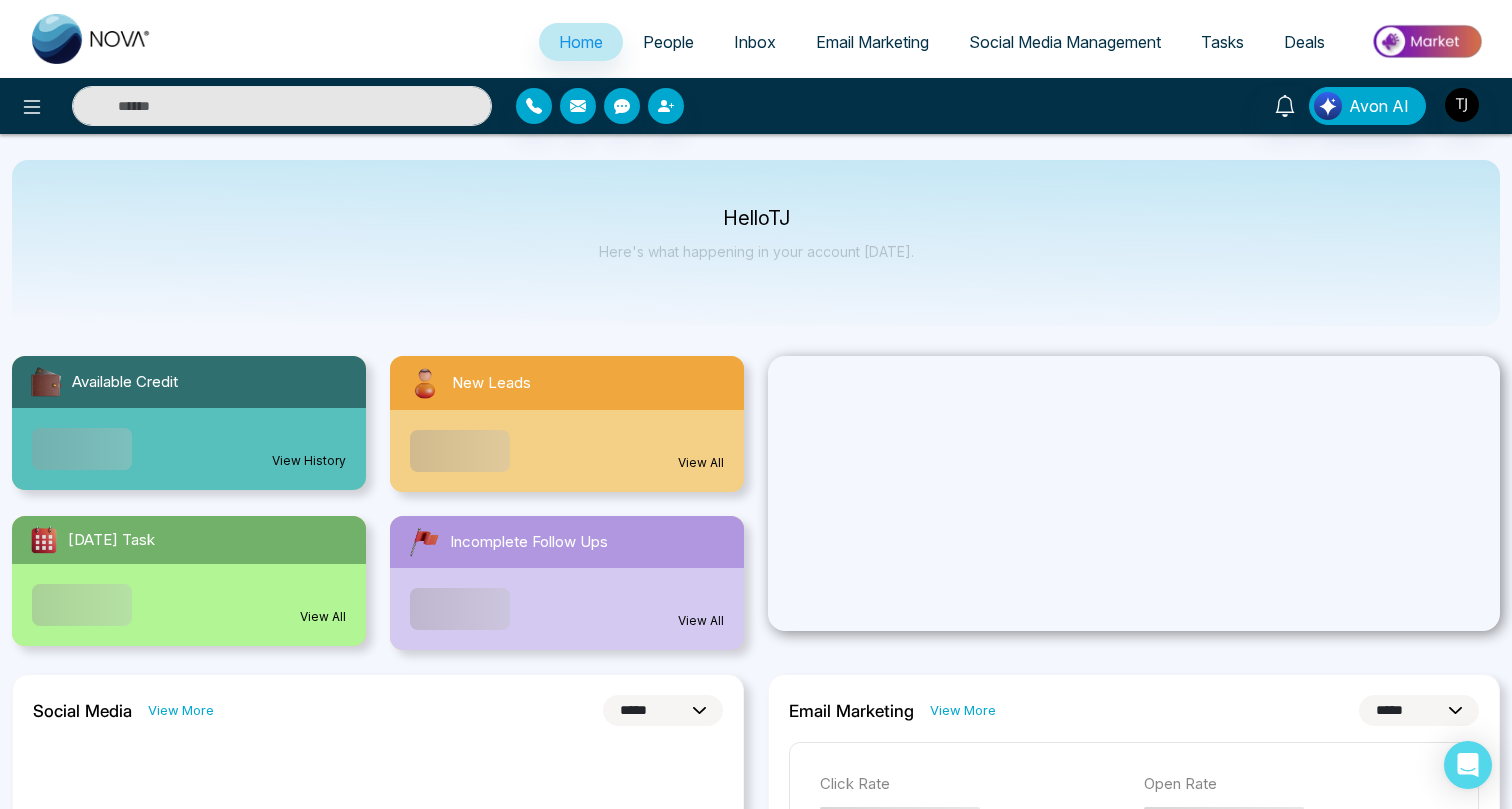 scroll, scrollTop: 0, scrollLeft: 0, axis: both 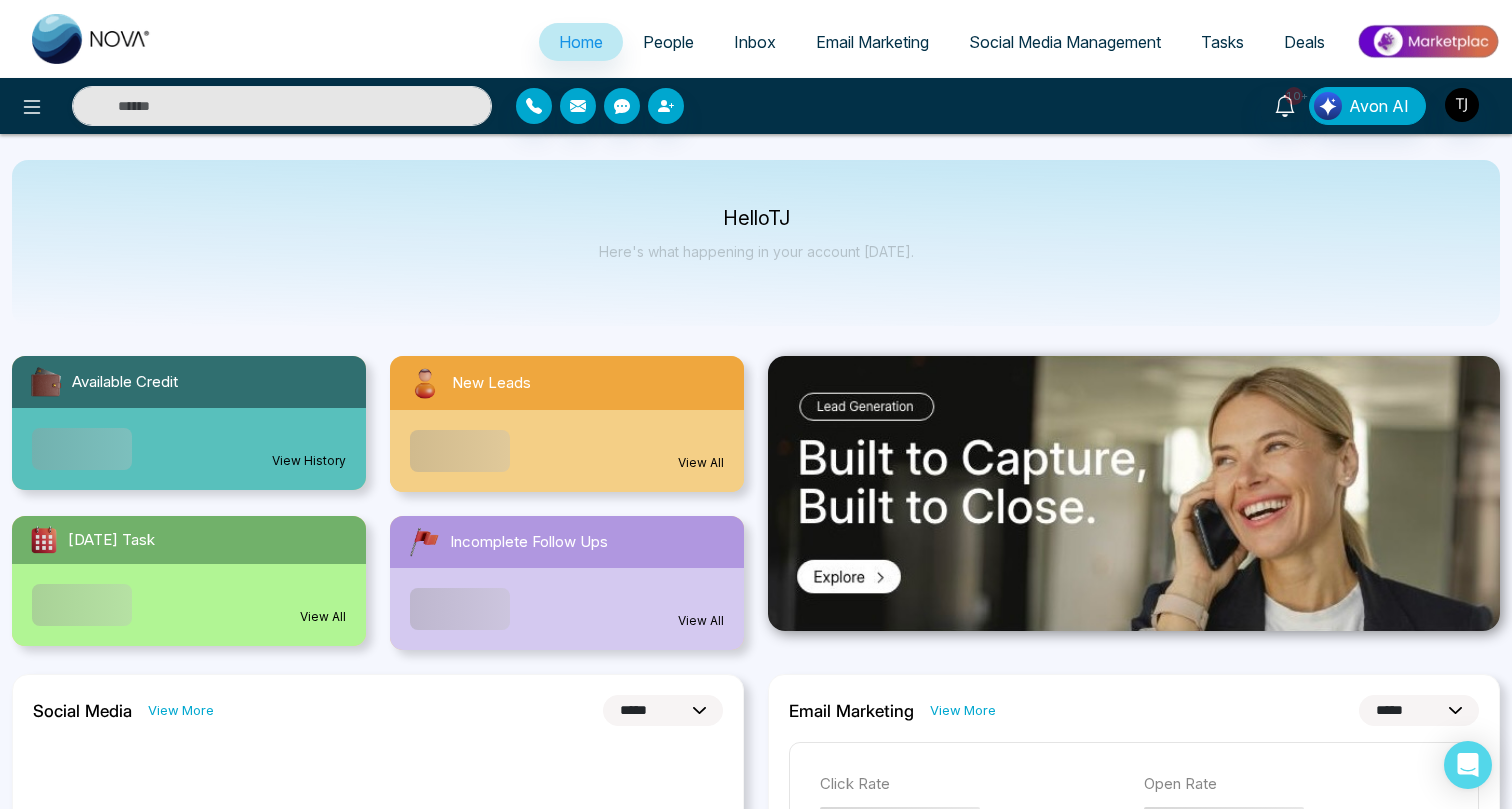 click on "People" at bounding box center [668, 42] 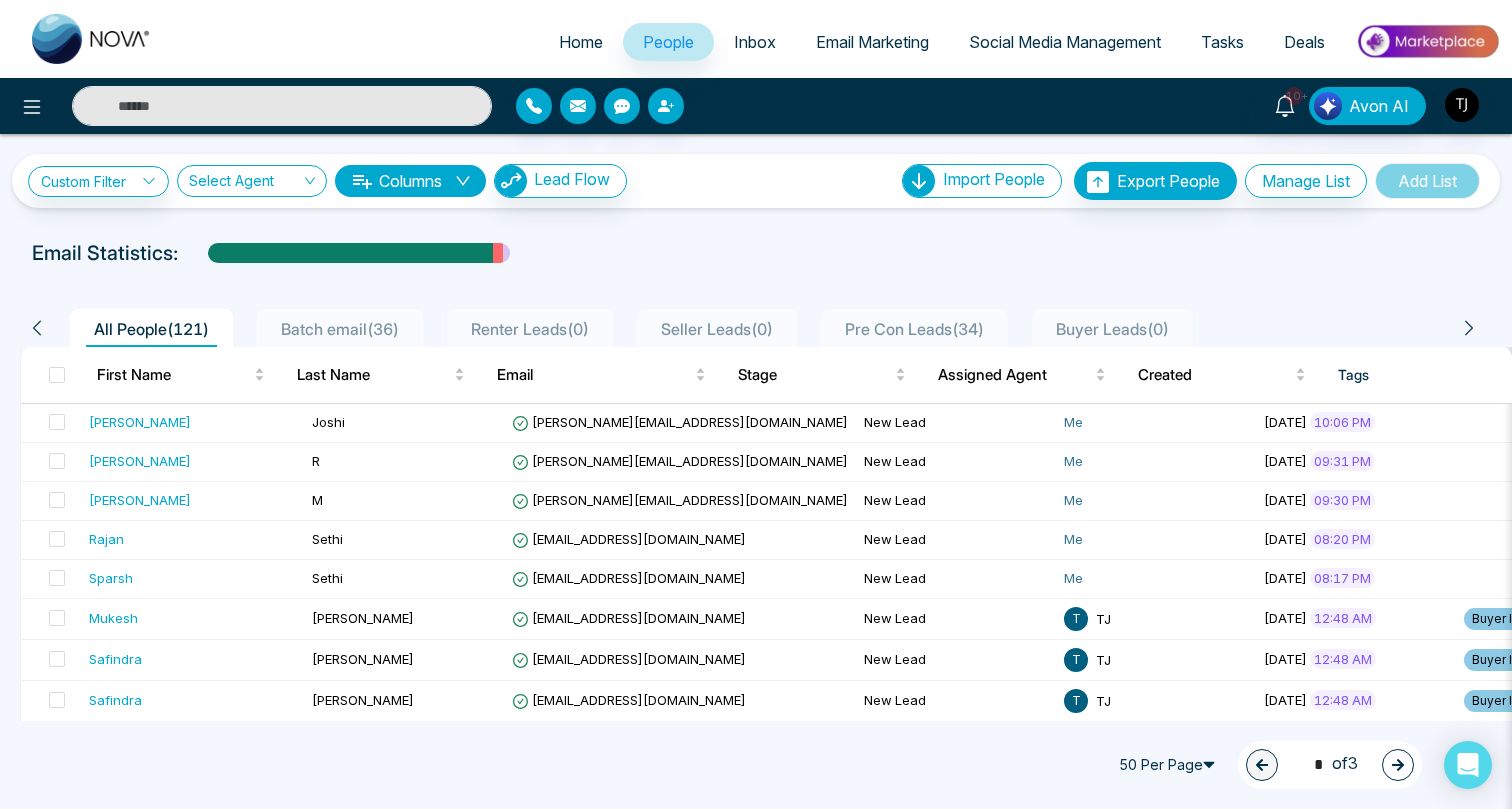click at bounding box center [282, 106] 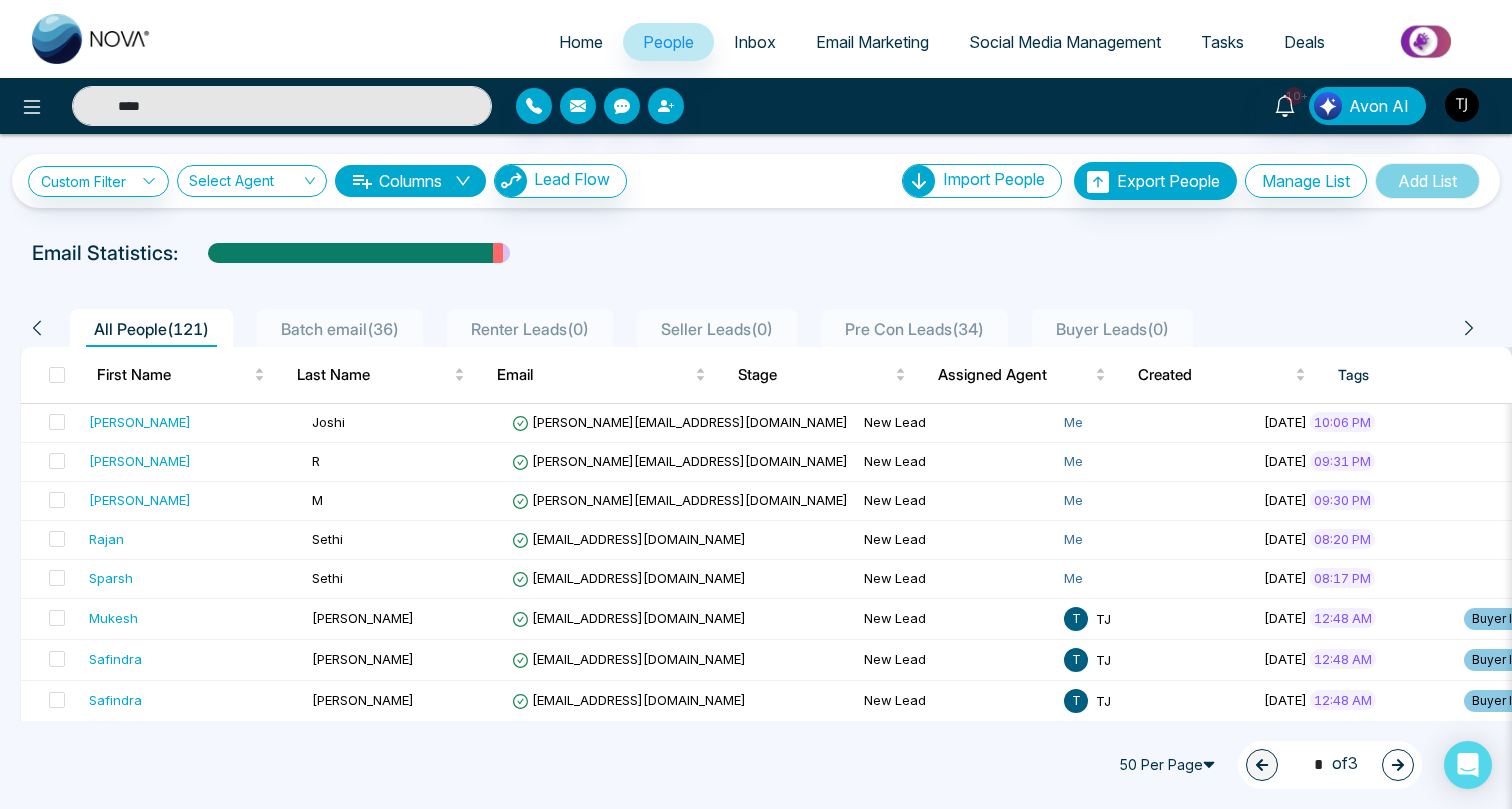 type on "****" 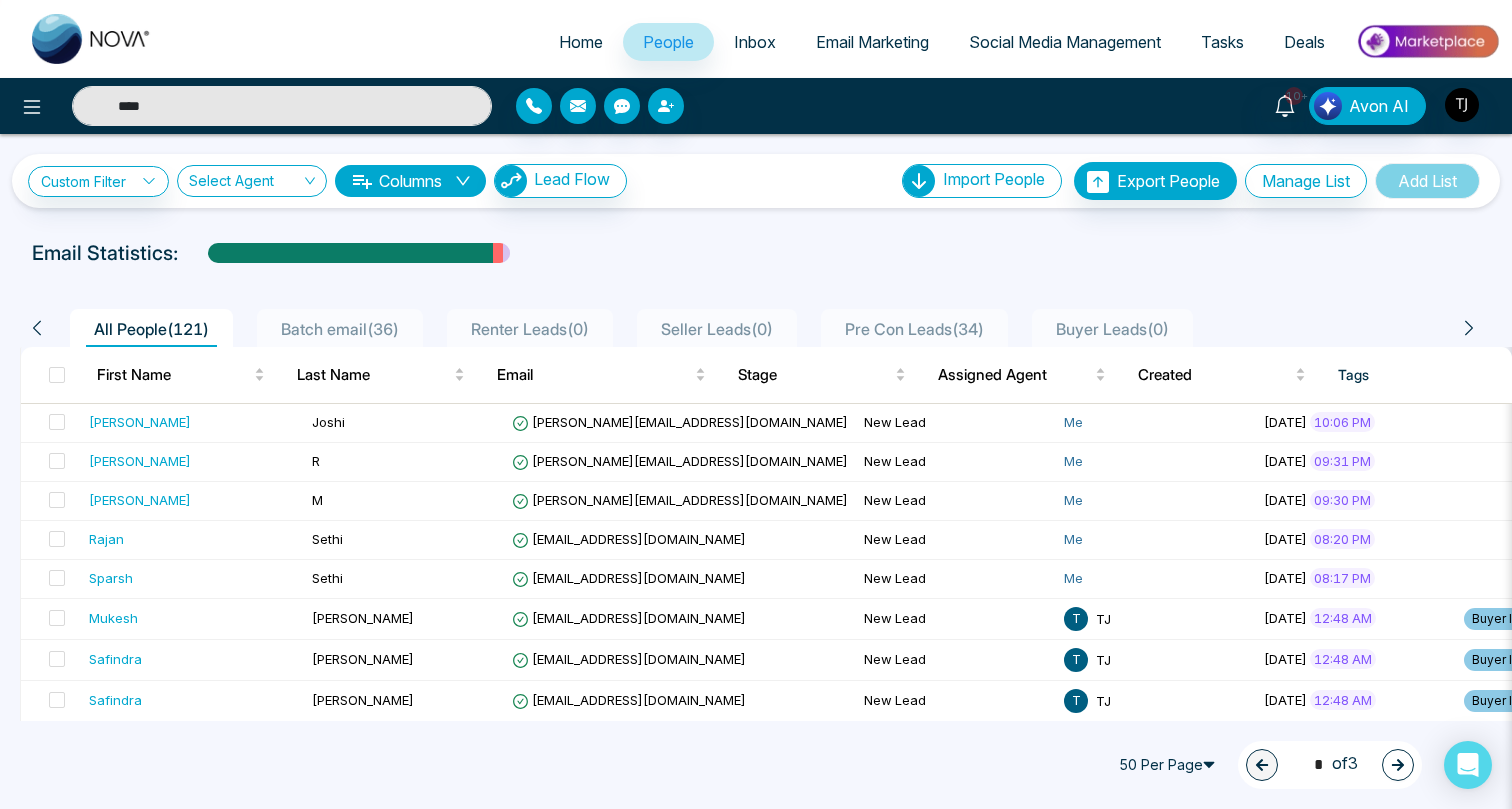 click on "****" at bounding box center (282, 106) 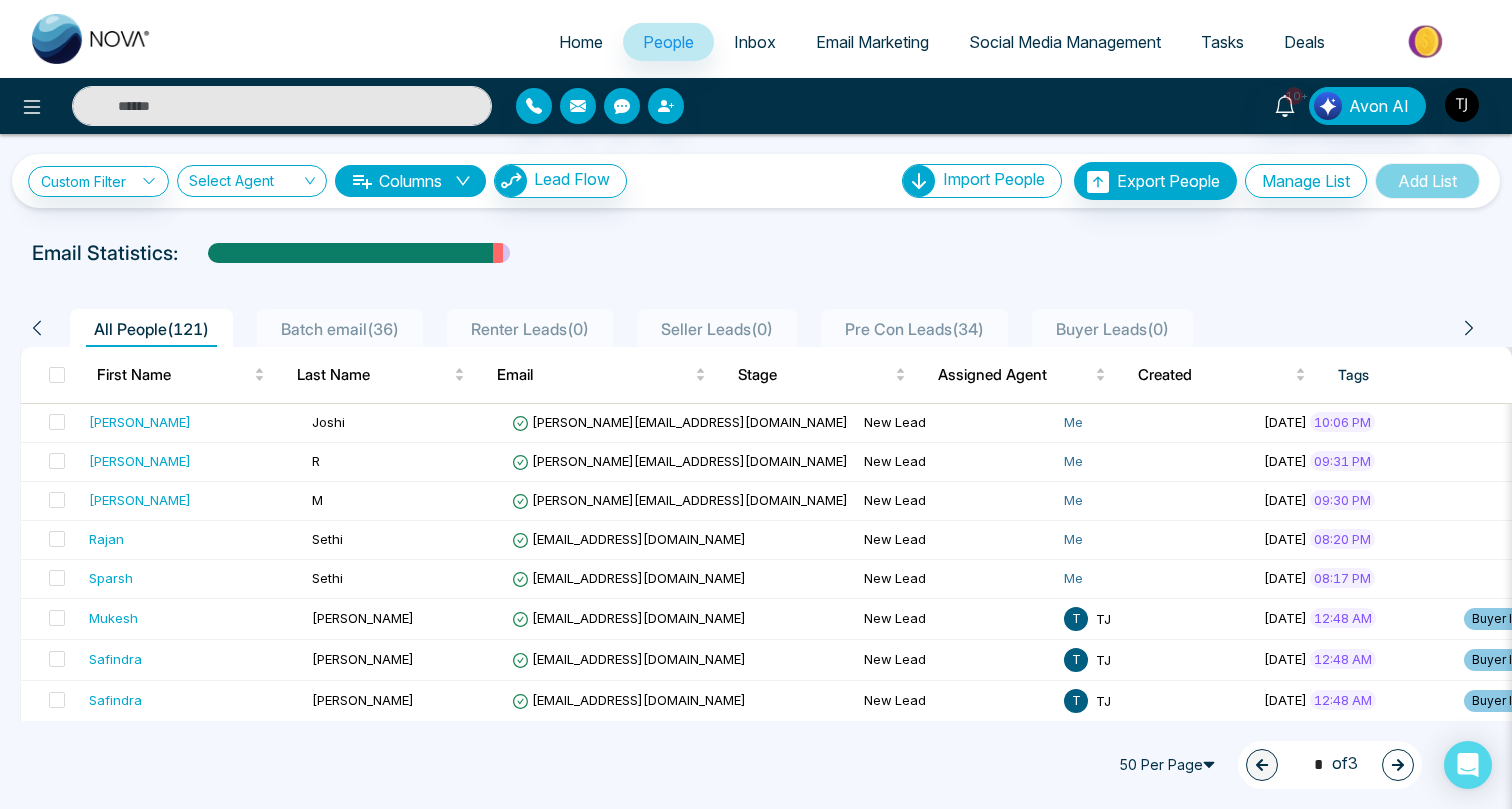 click at bounding box center [282, 106] 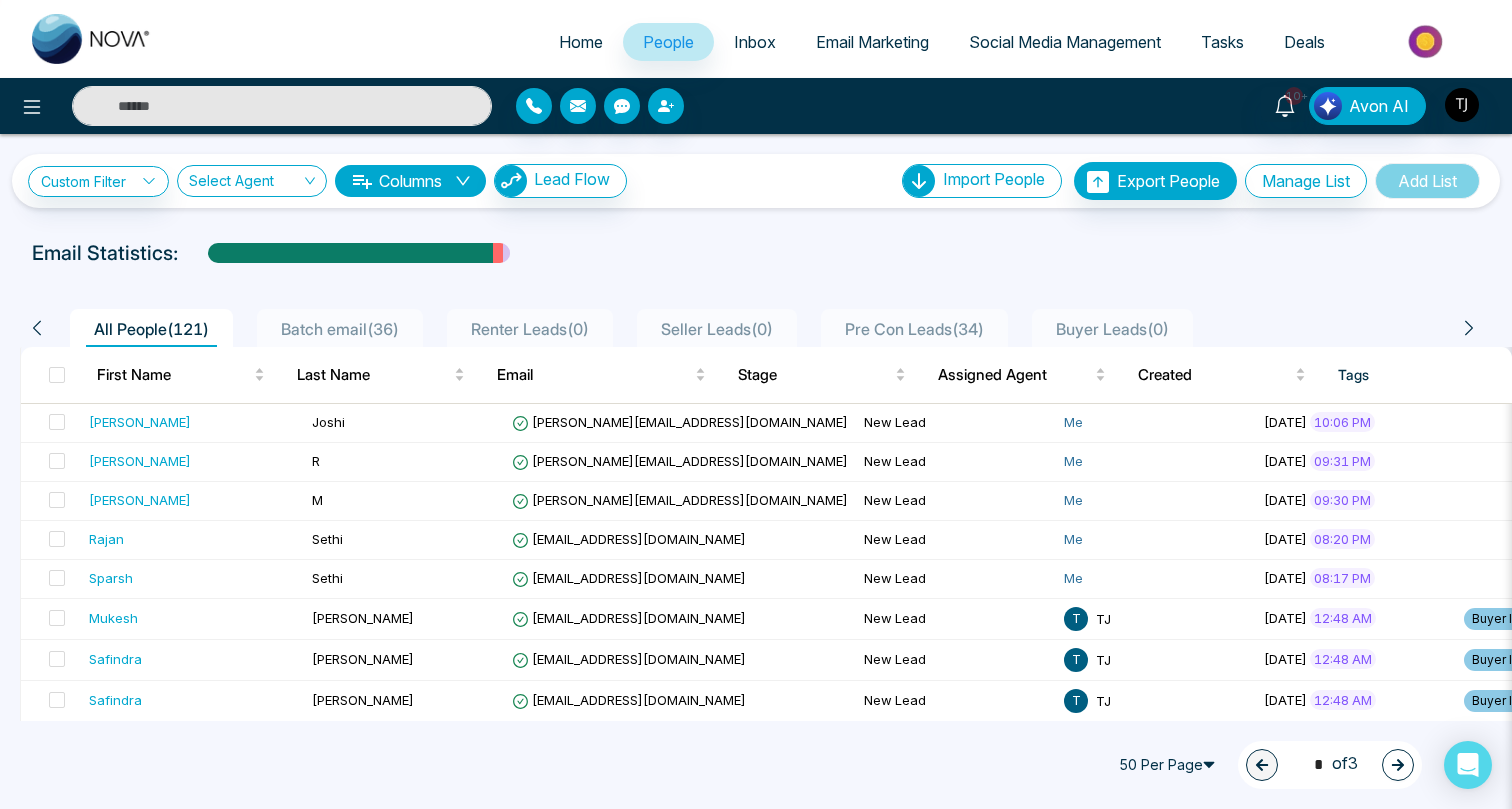click at bounding box center (282, 106) 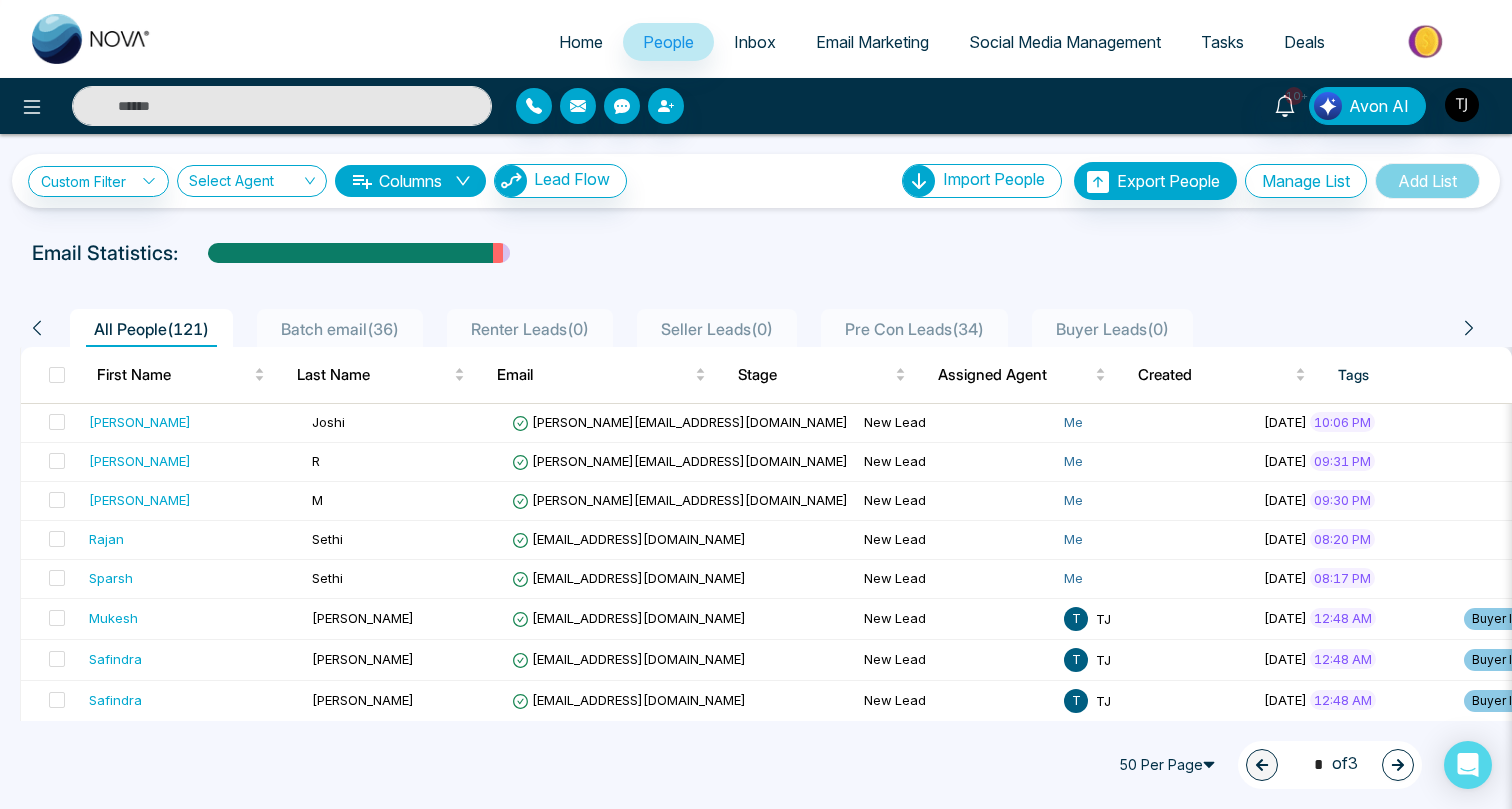 paste on "**********" 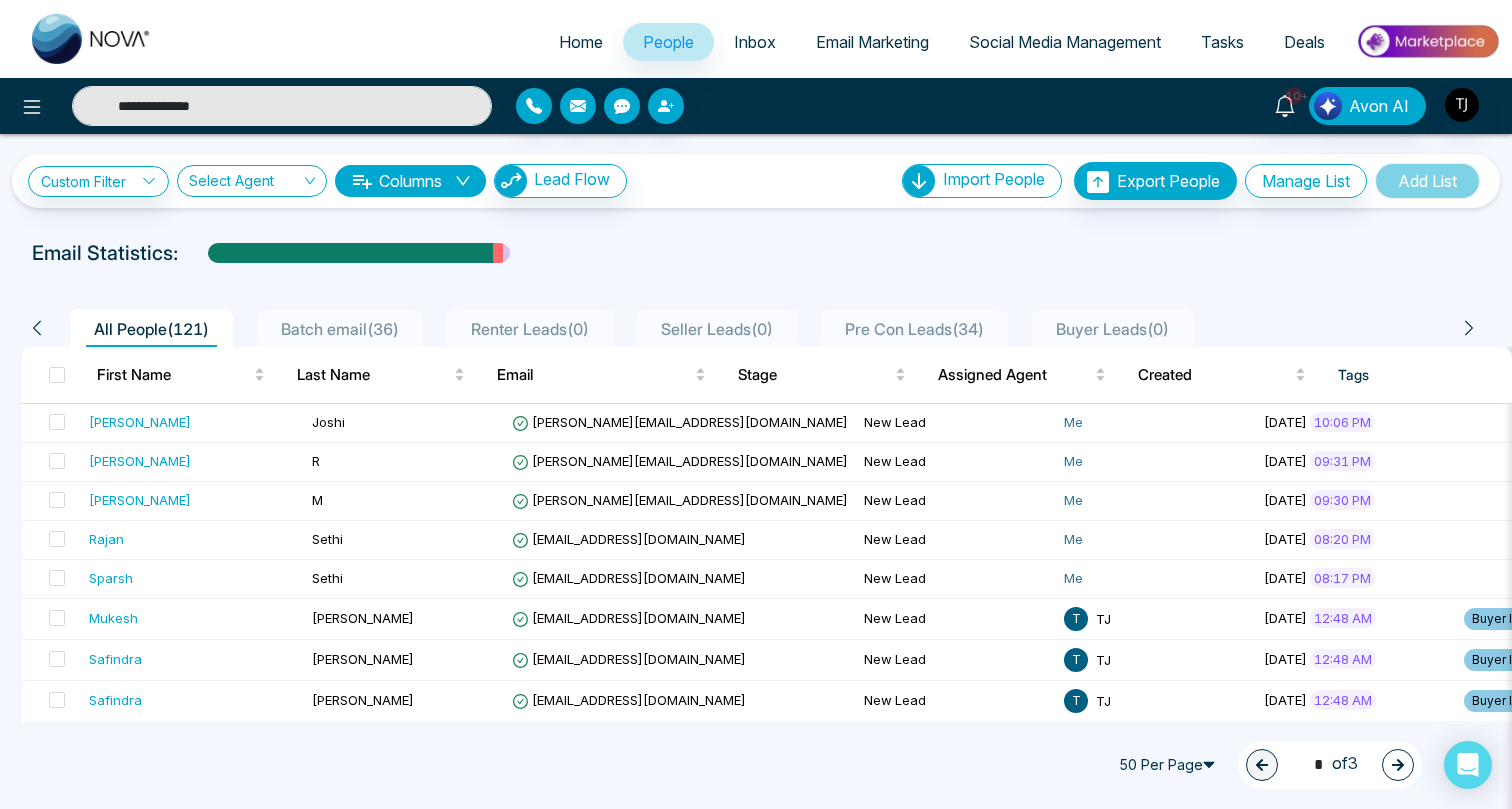 type on "**********" 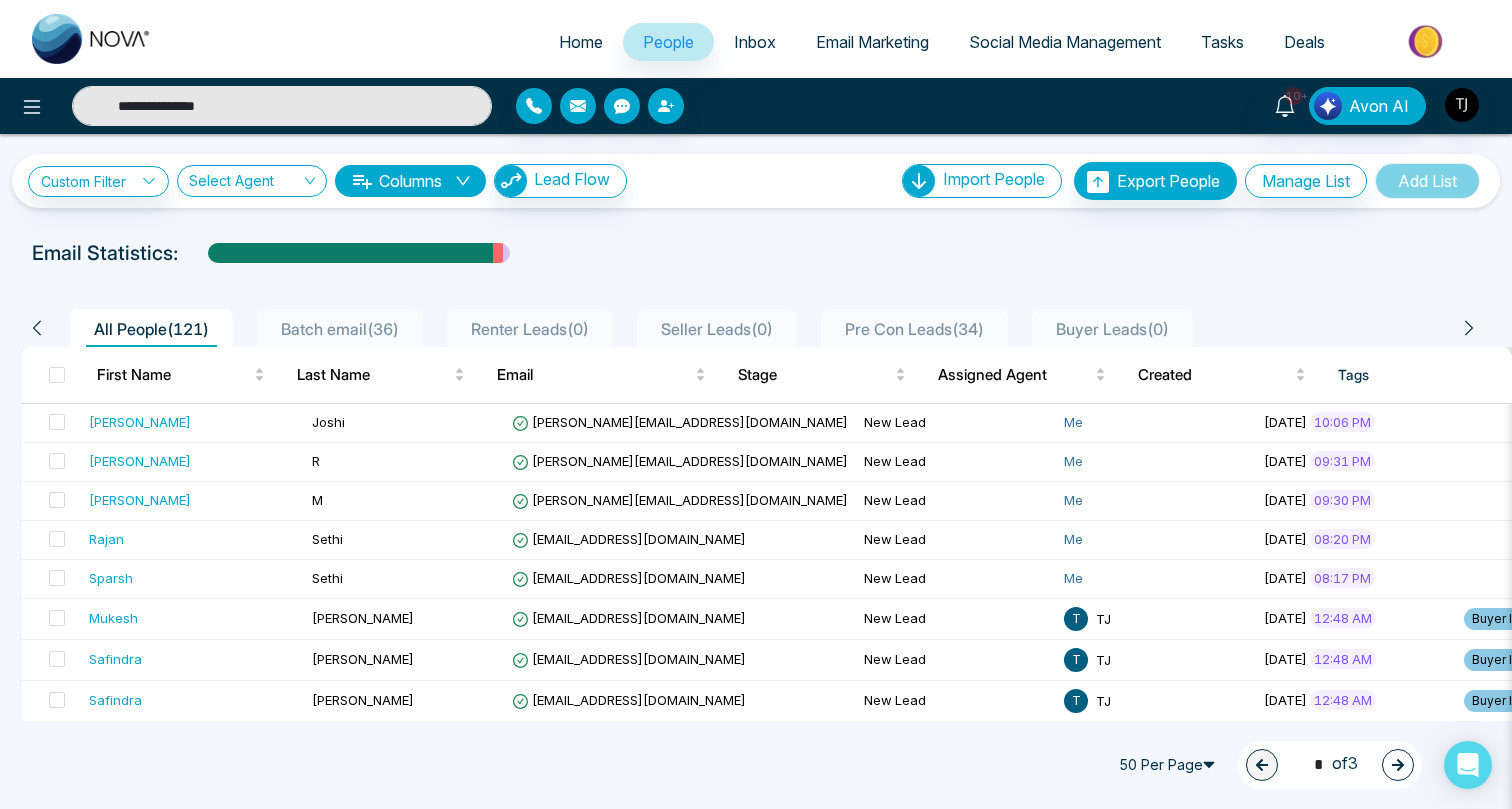 drag, startPoint x: 116, startPoint y: 112, endPoint x: 87, endPoint y: 111, distance: 29.017237 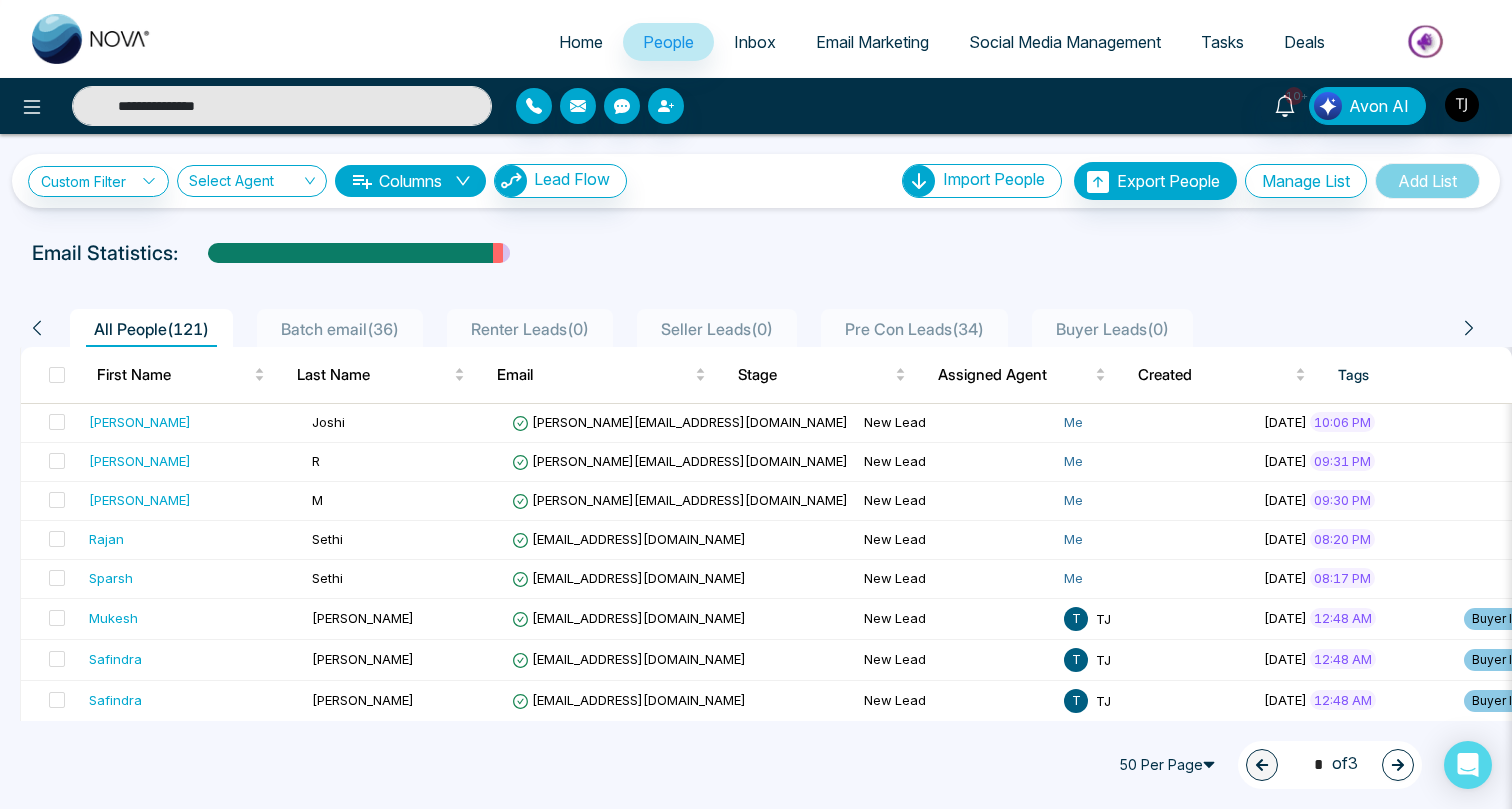 click on "**********" at bounding box center (282, 106) 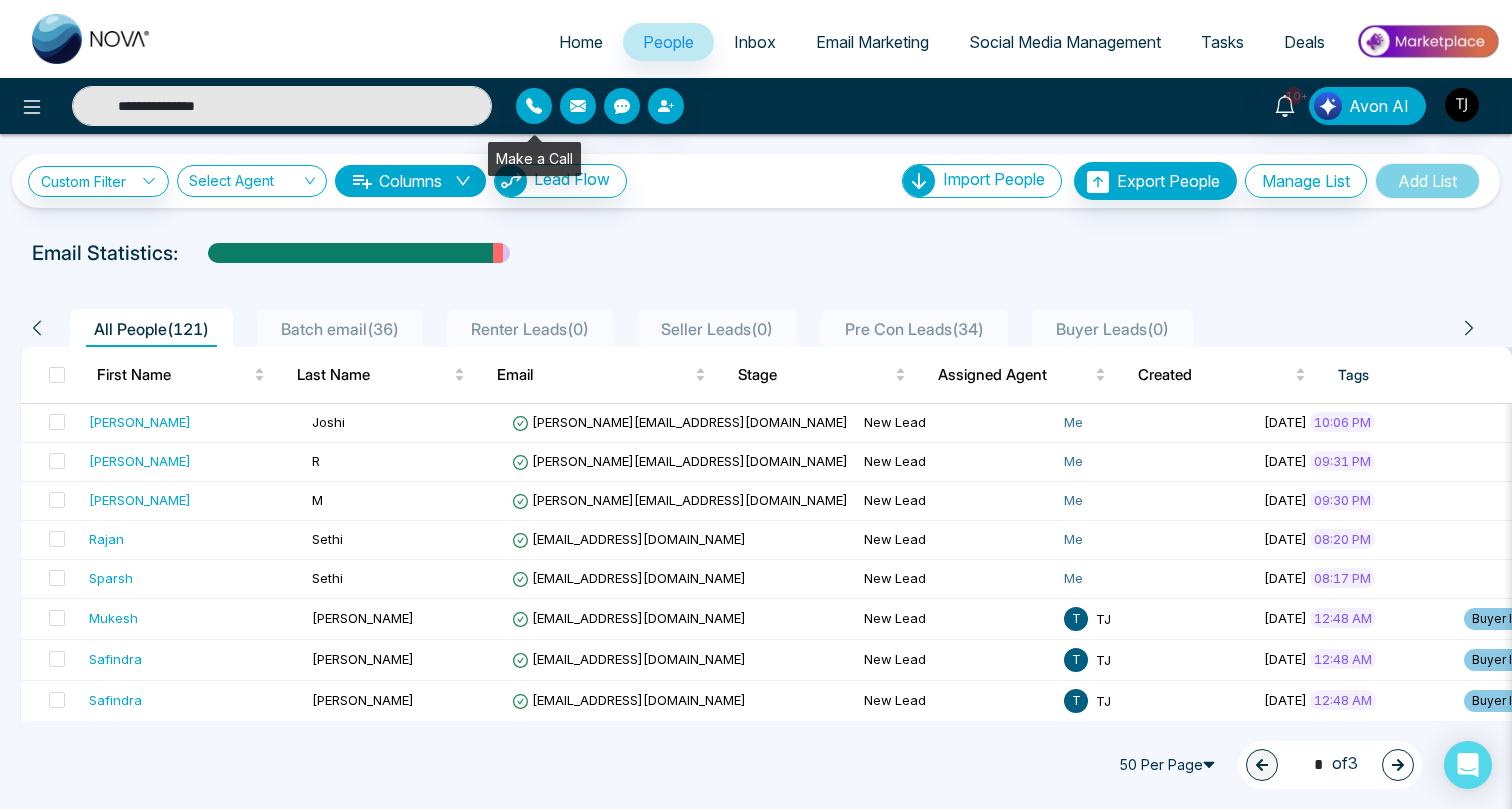 type on "**********" 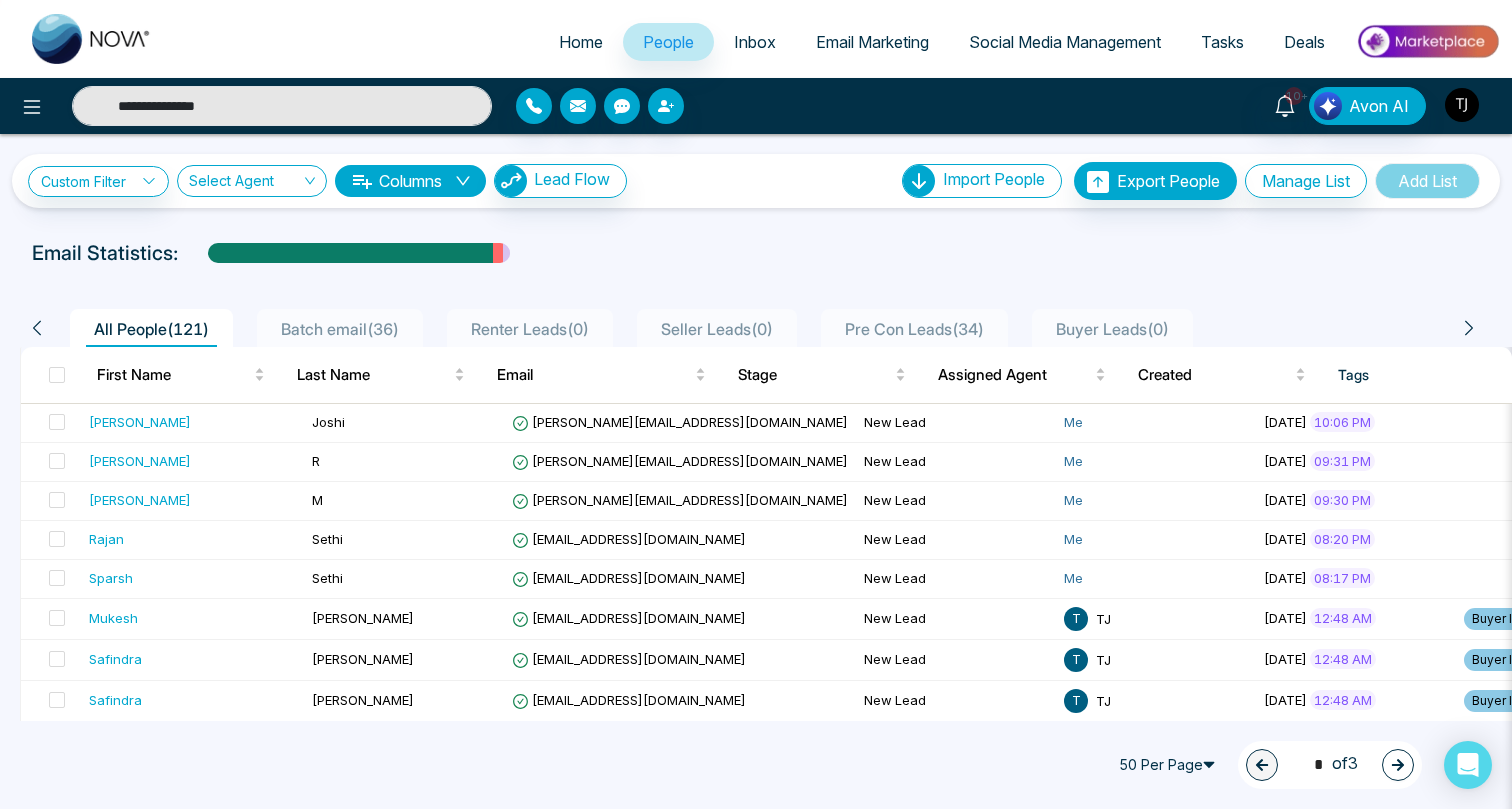 click at bounding box center (1462, 105) 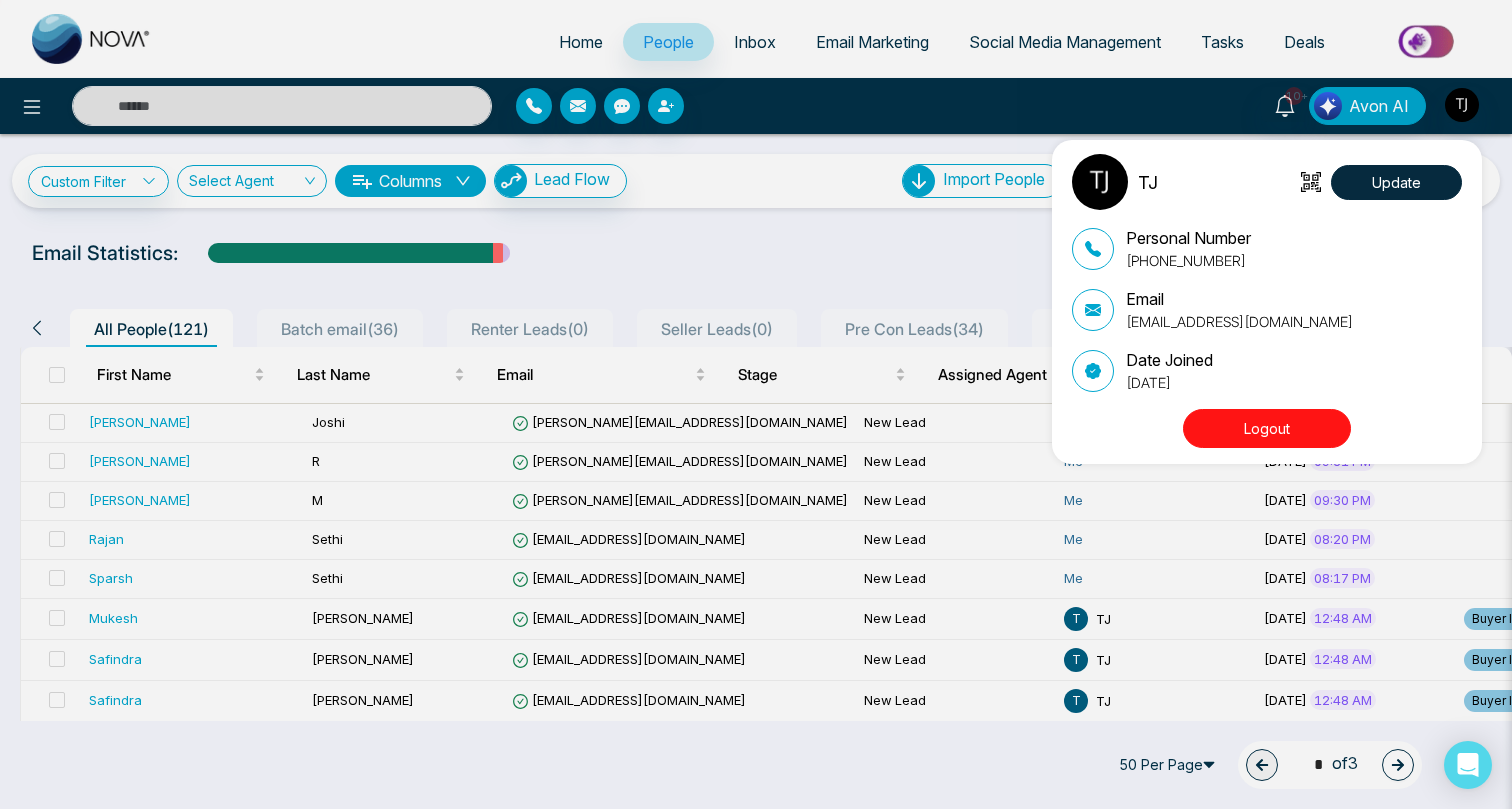 click on "[EMAIL_ADDRESS][DOMAIN_NAME]" at bounding box center [1239, 321] 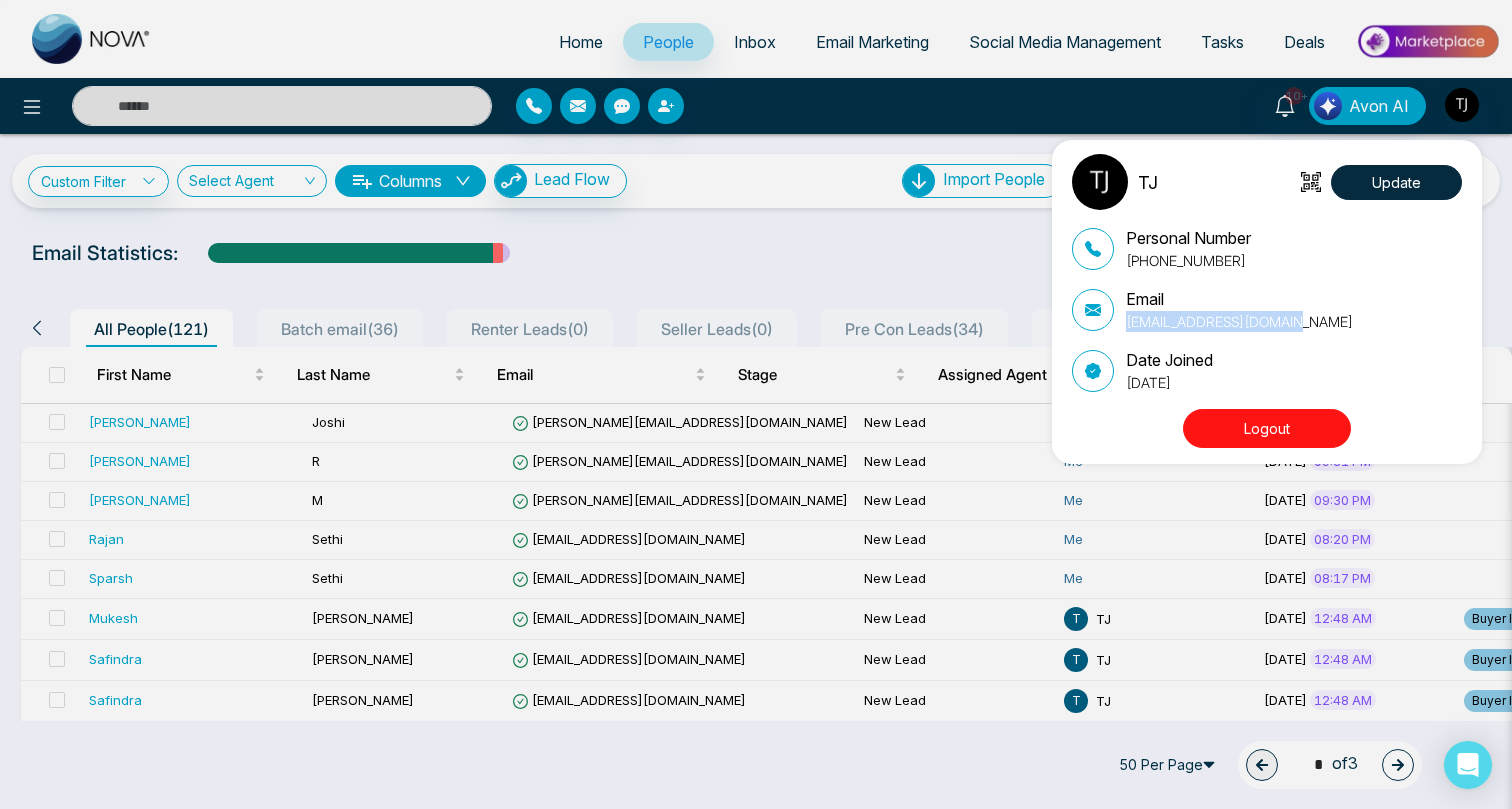 drag, startPoint x: 1125, startPoint y: 322, endPoint x: 1311, endPoint y: 314, distance: 186.17197 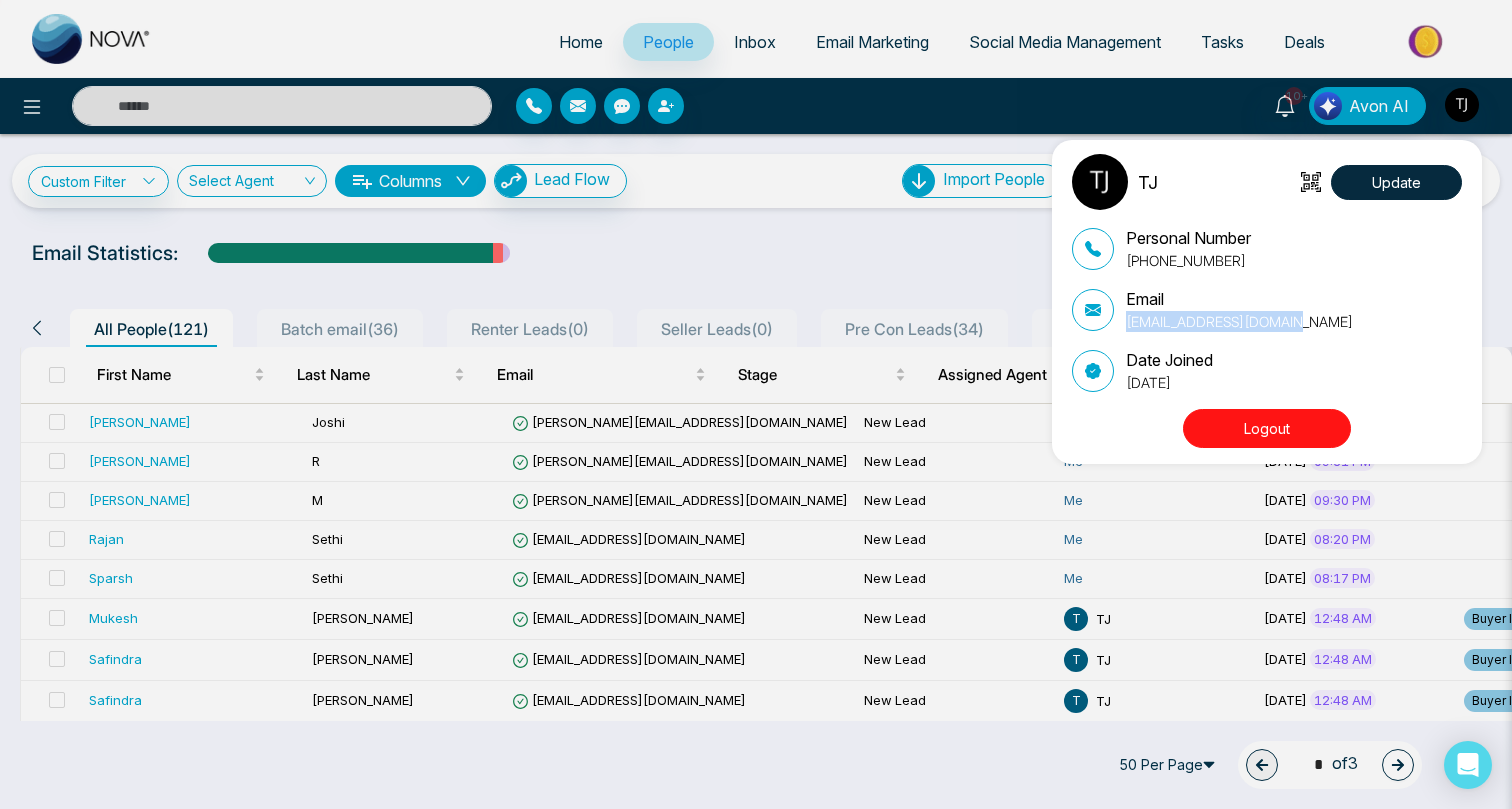 click on "Email [EMAIL_ADDRESS][DOMAIN_NAME]" at bounding box center (1267, 309) 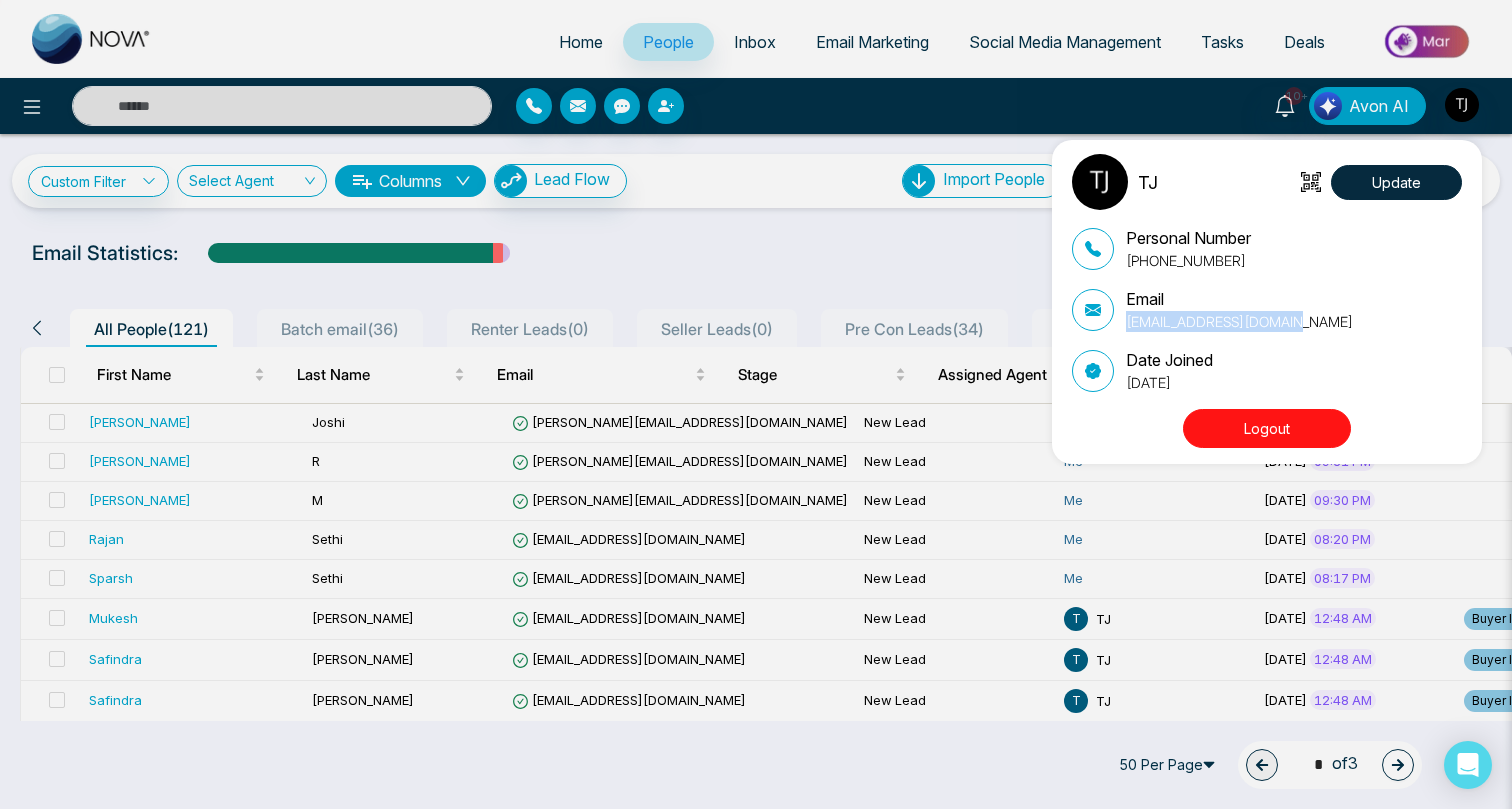 copy on "[EMAIL_ADDRESS][DOMAIN_NAME]" 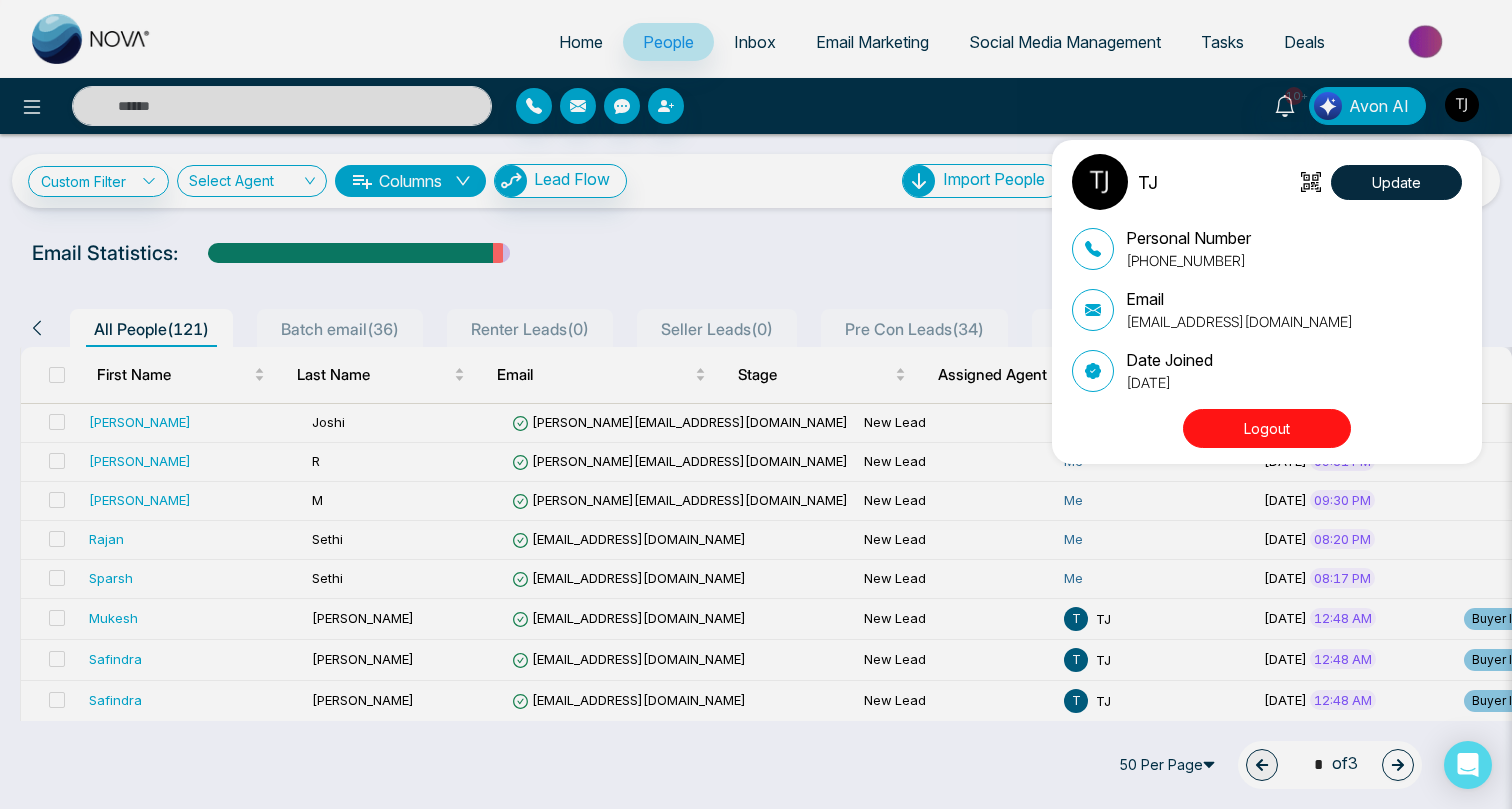 click on "TJ Update Personal Number [PHONE_NUMBER] Email [EMAIL_ADDRESS][DOMAIN_NAME] Date Joined [DATE] Logout" at bounding box center [756, 404] 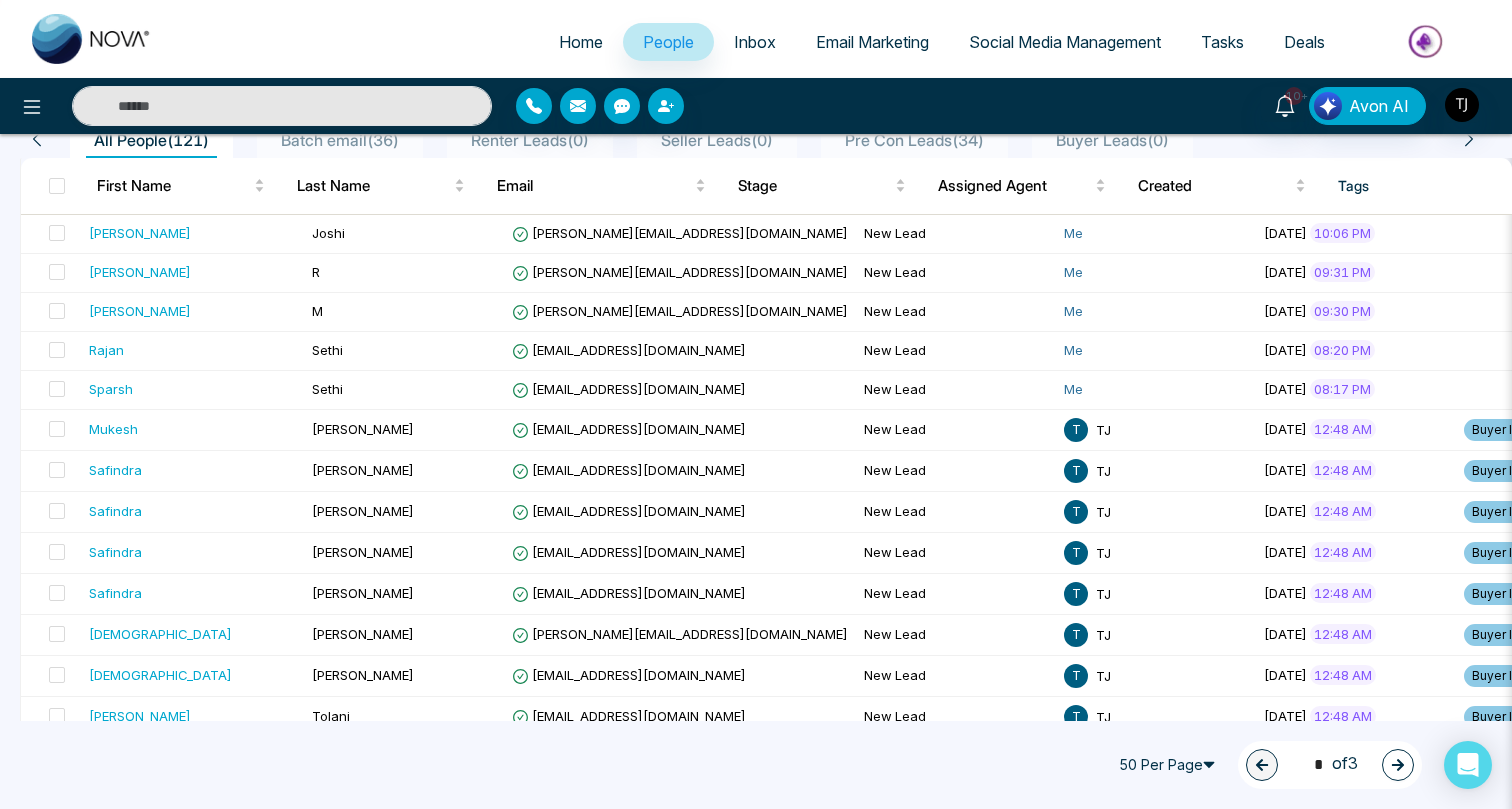 scroll, scrollTop: 186, scrollLeft: 0, axis: vertical 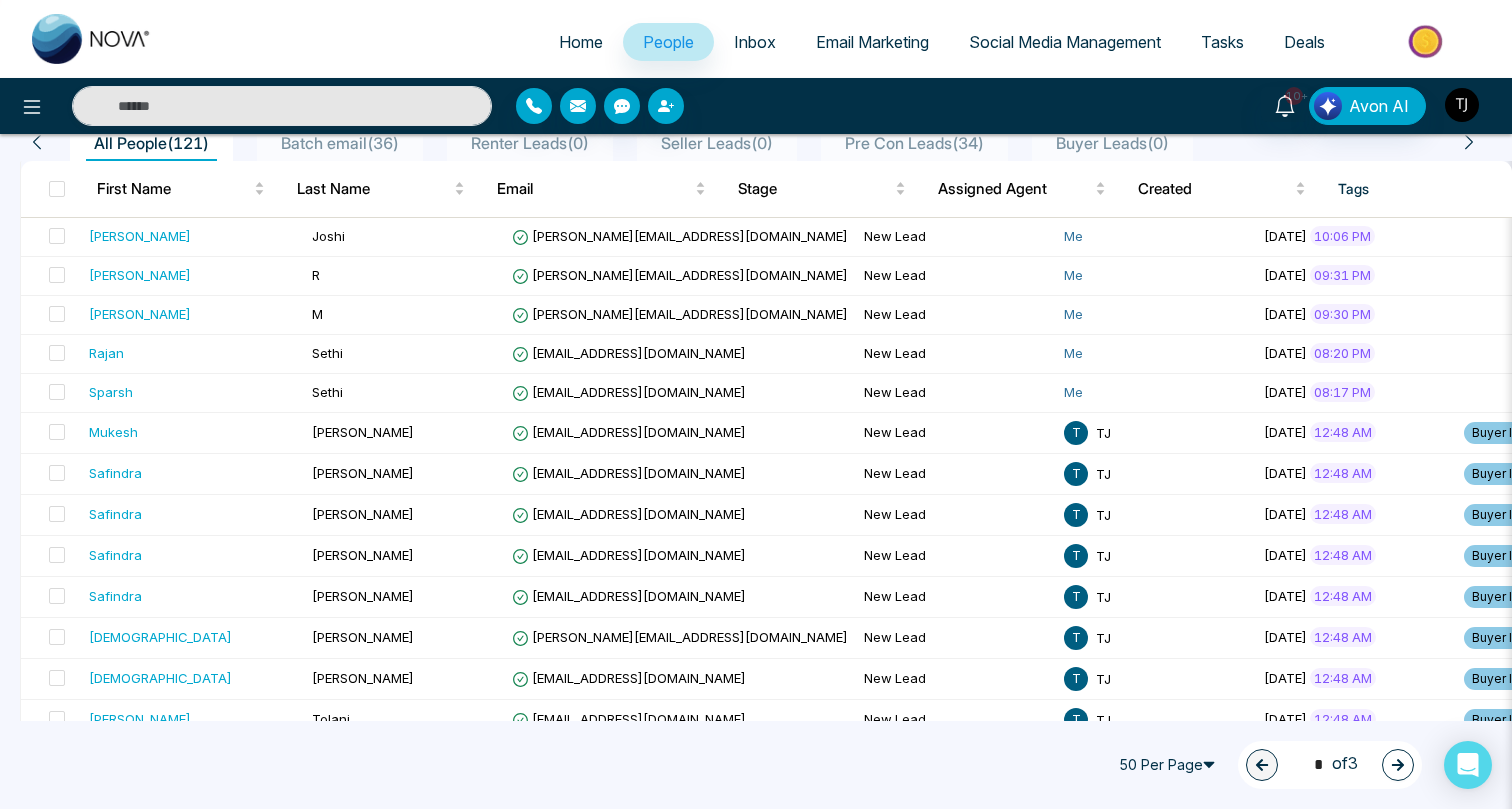 click at bounding box center (1462, 105) 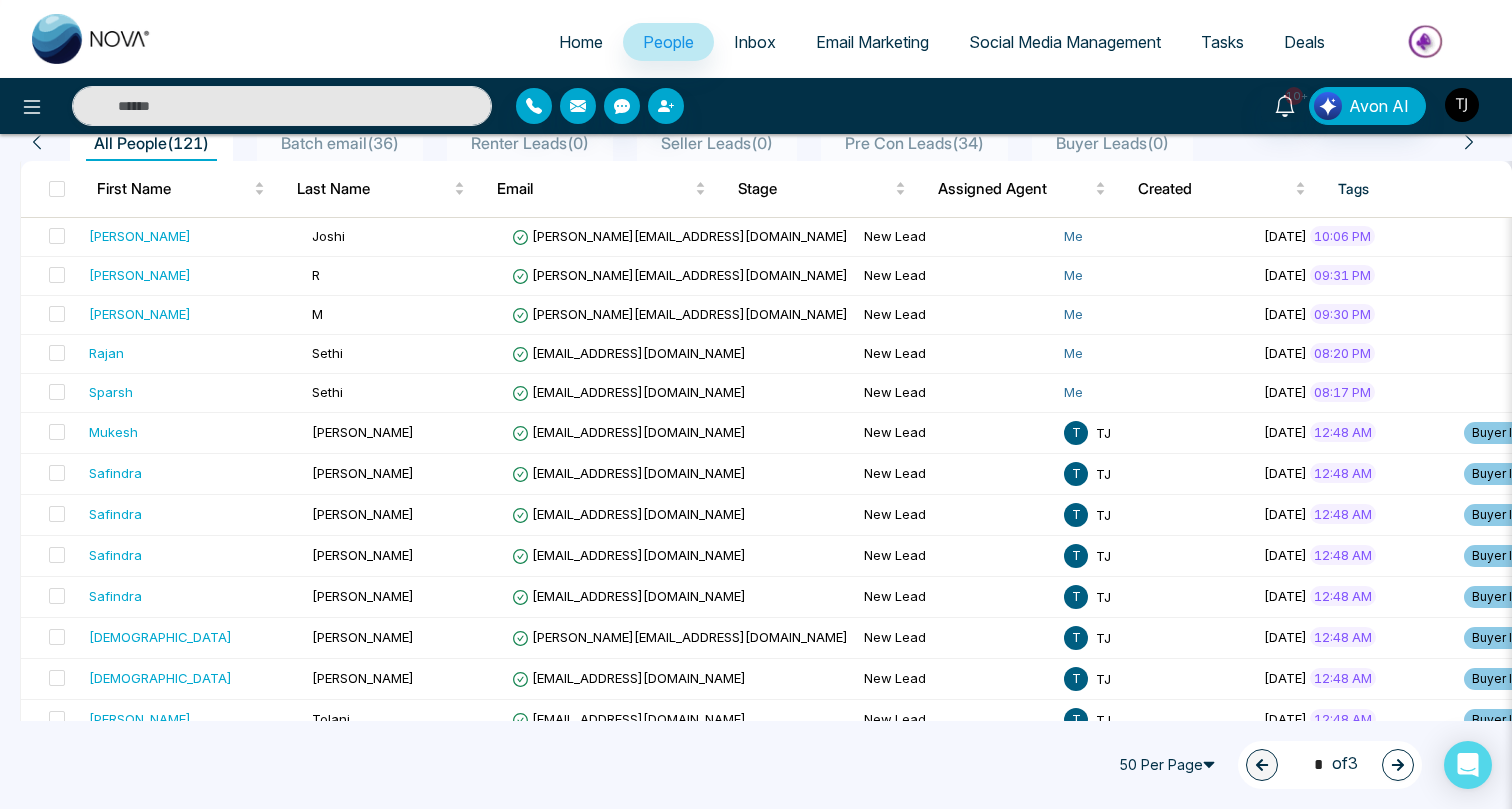 type 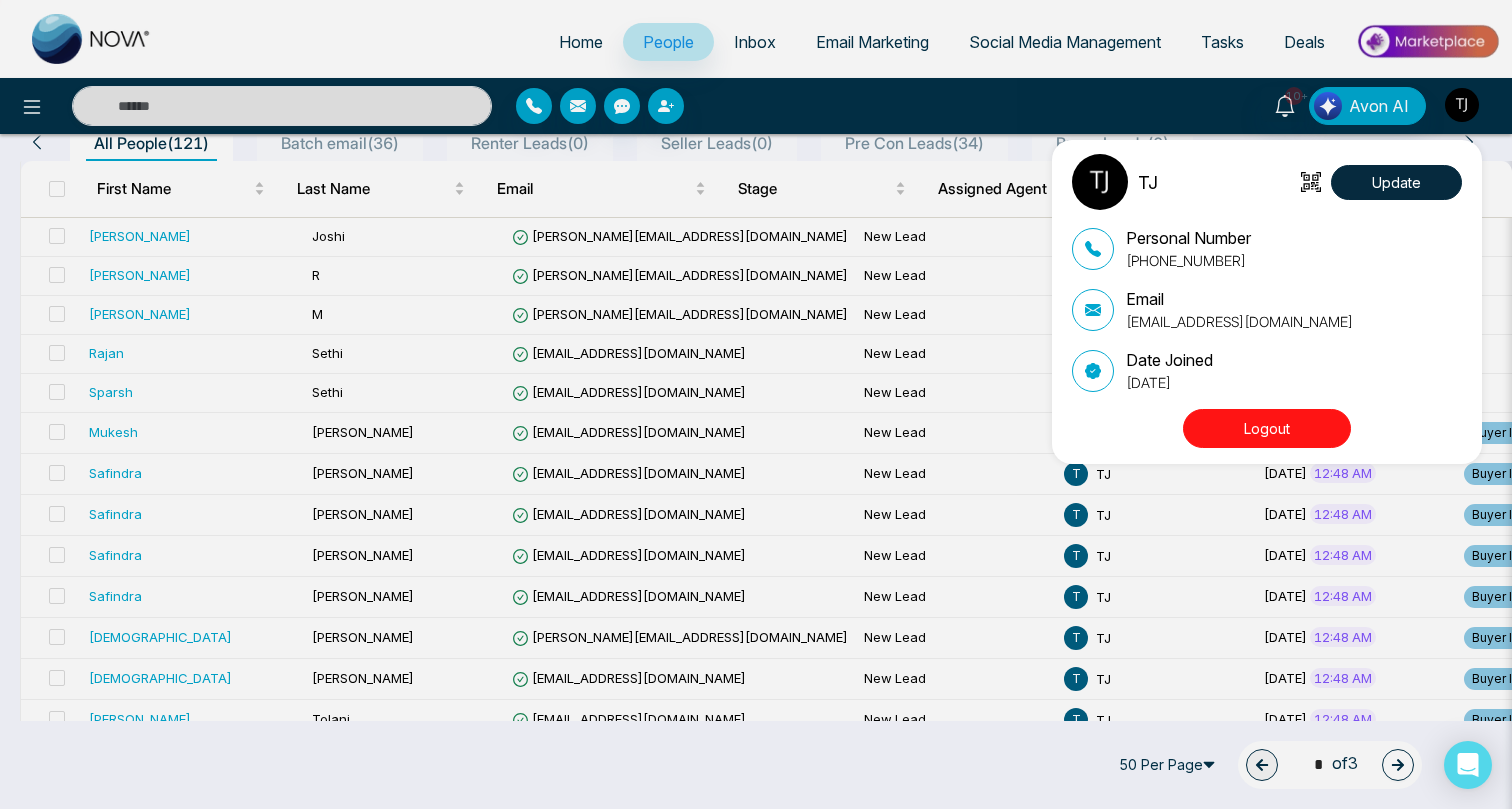 type 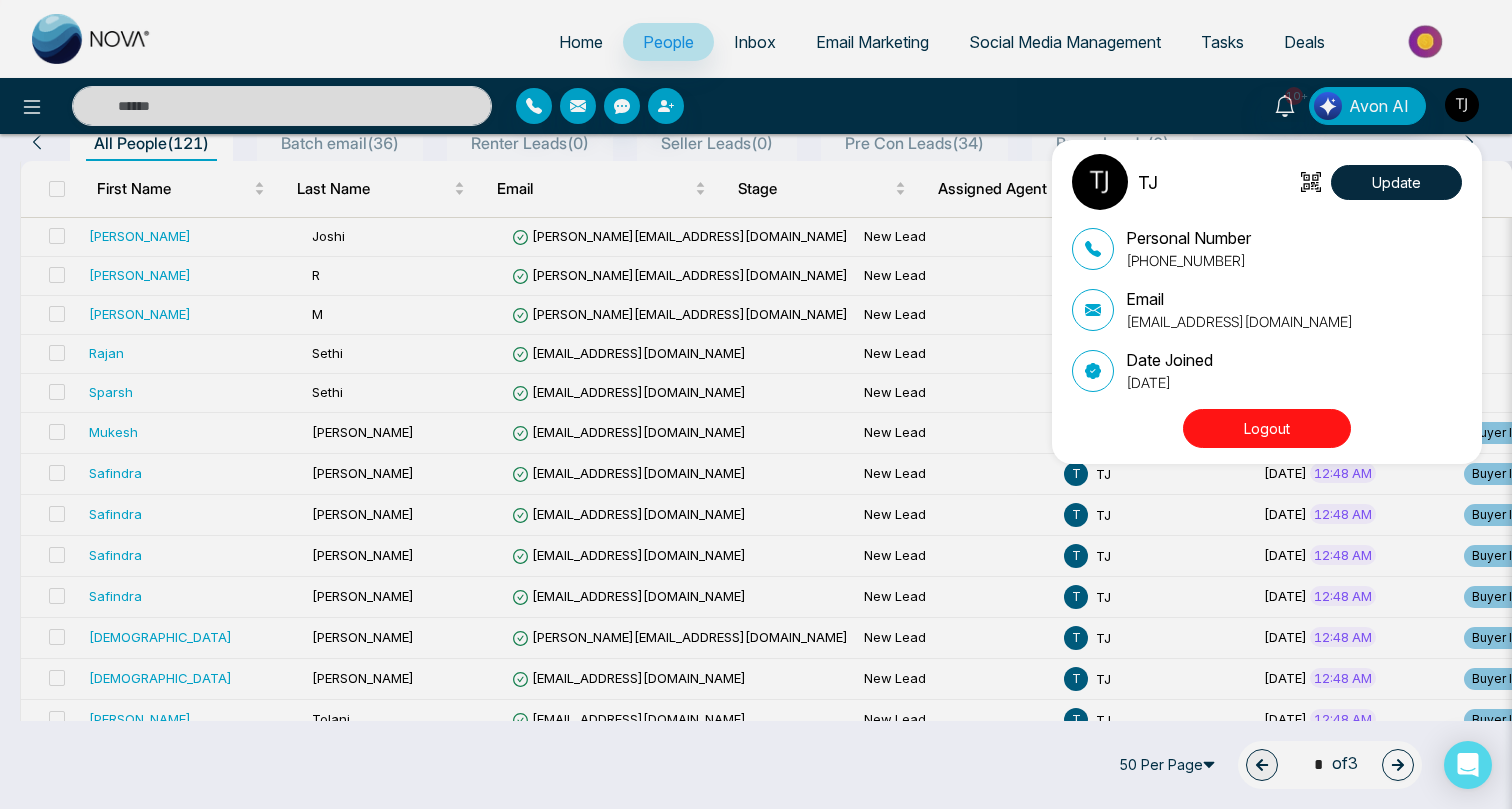 scroll, scrollTop: 0, scrollLeft: 0, axis: both 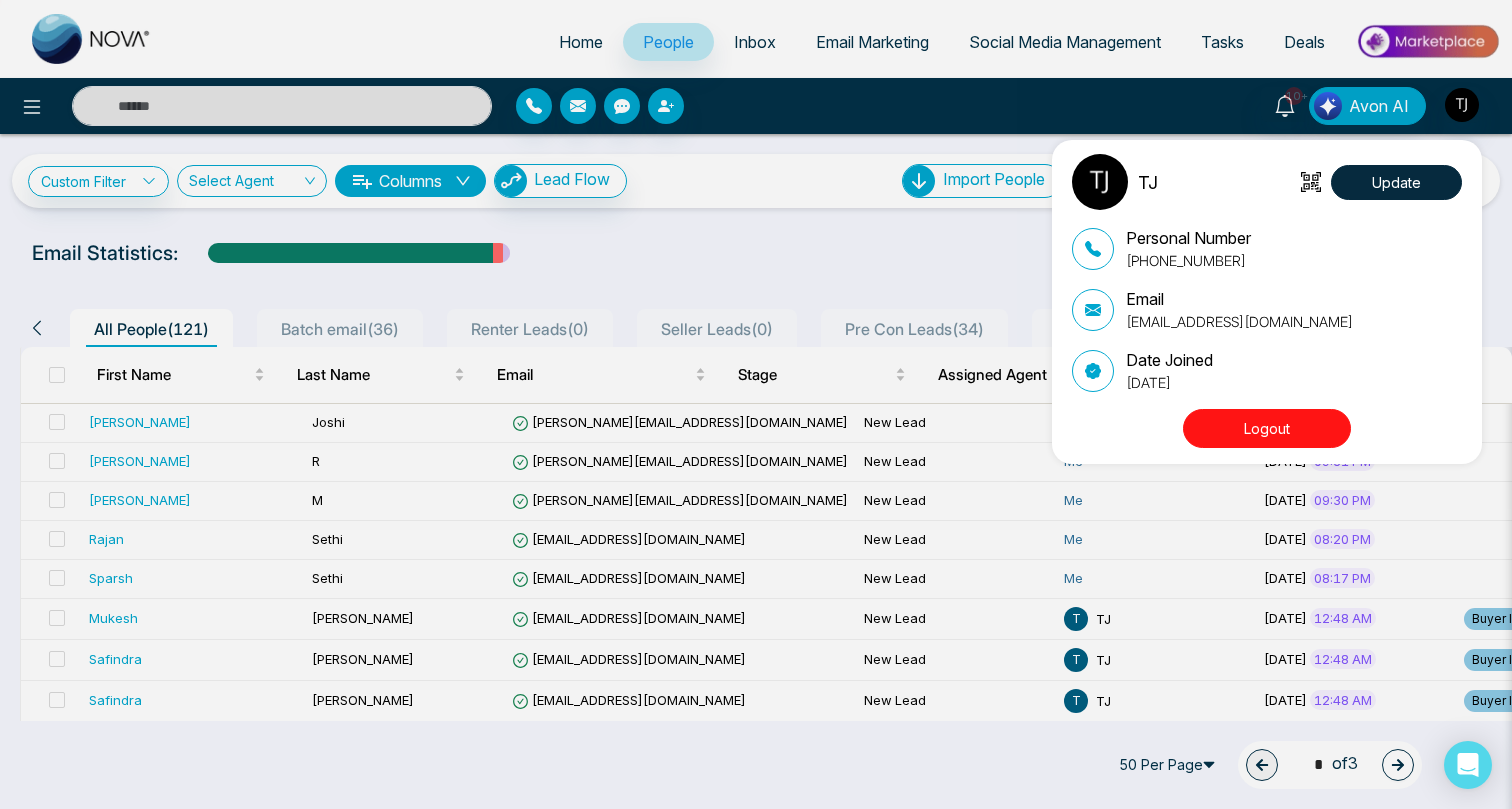 click on "TJ Update Personal Number [PHONE_NUMBER] Email [EMAIL_ADDRESS][DOMAIN_NAME] Date Joined [DATE] Logout" at bounding box center [756, 404] 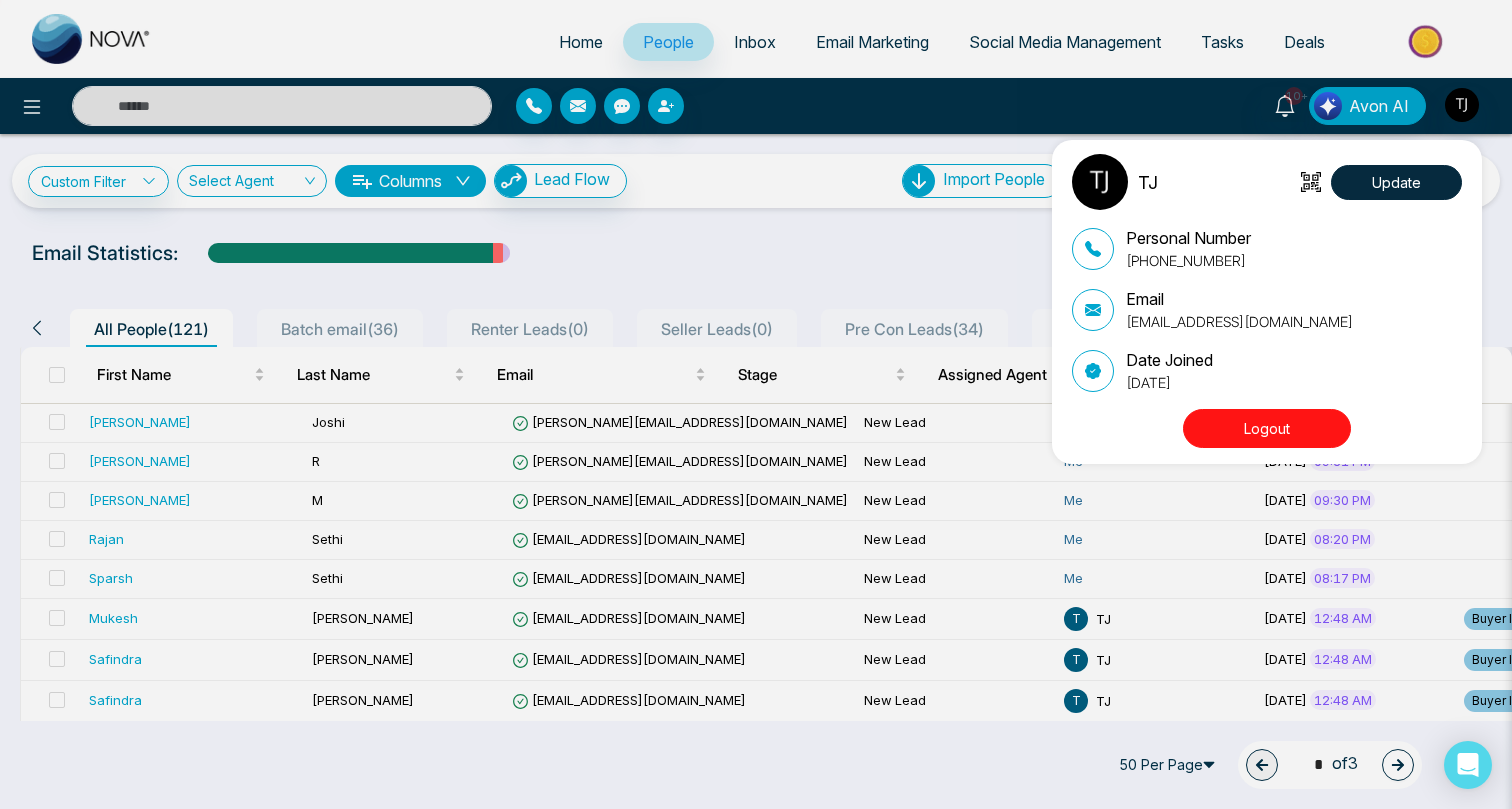 type 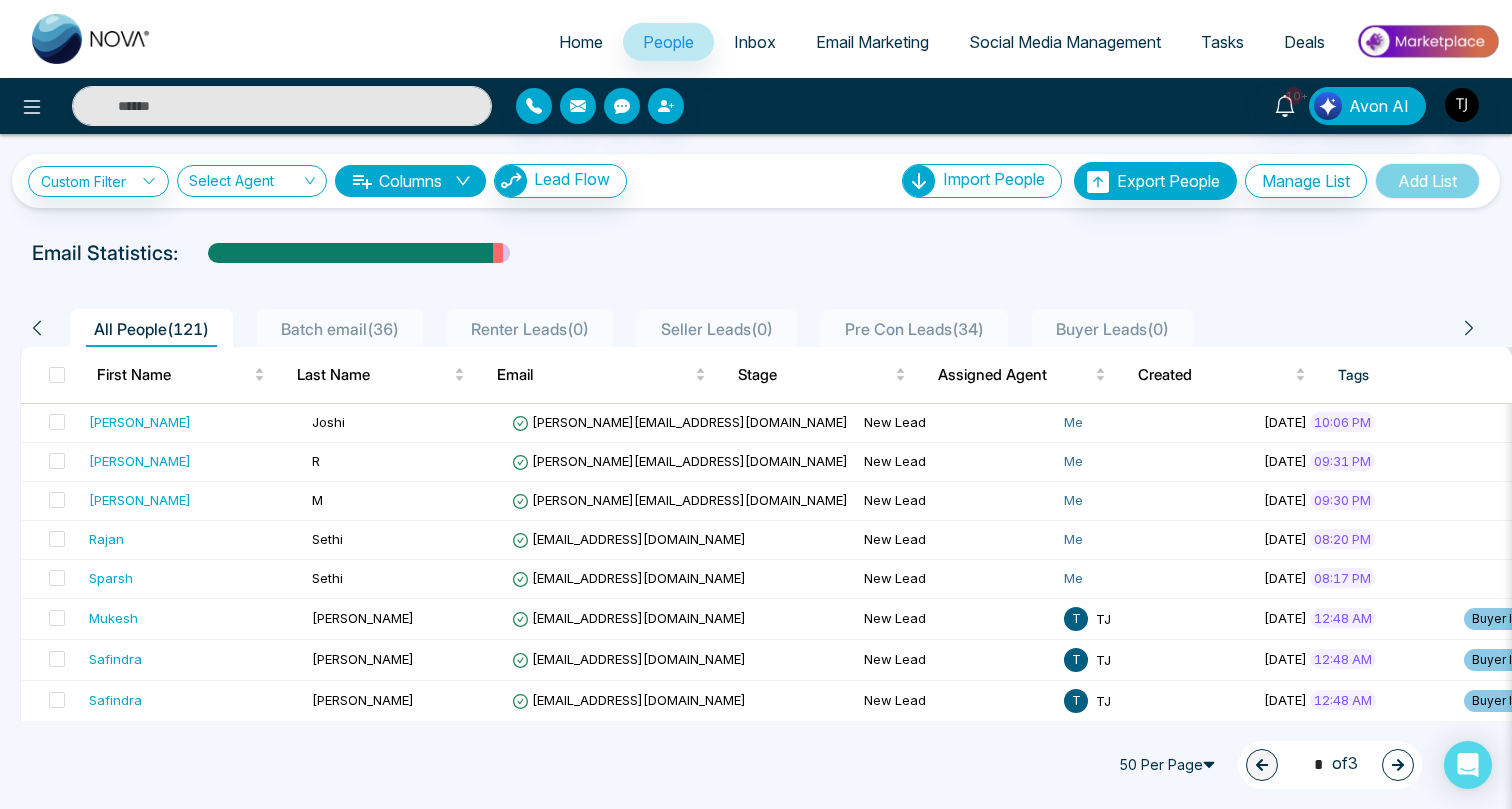 click on "Home" at bounding box center (581, 42) 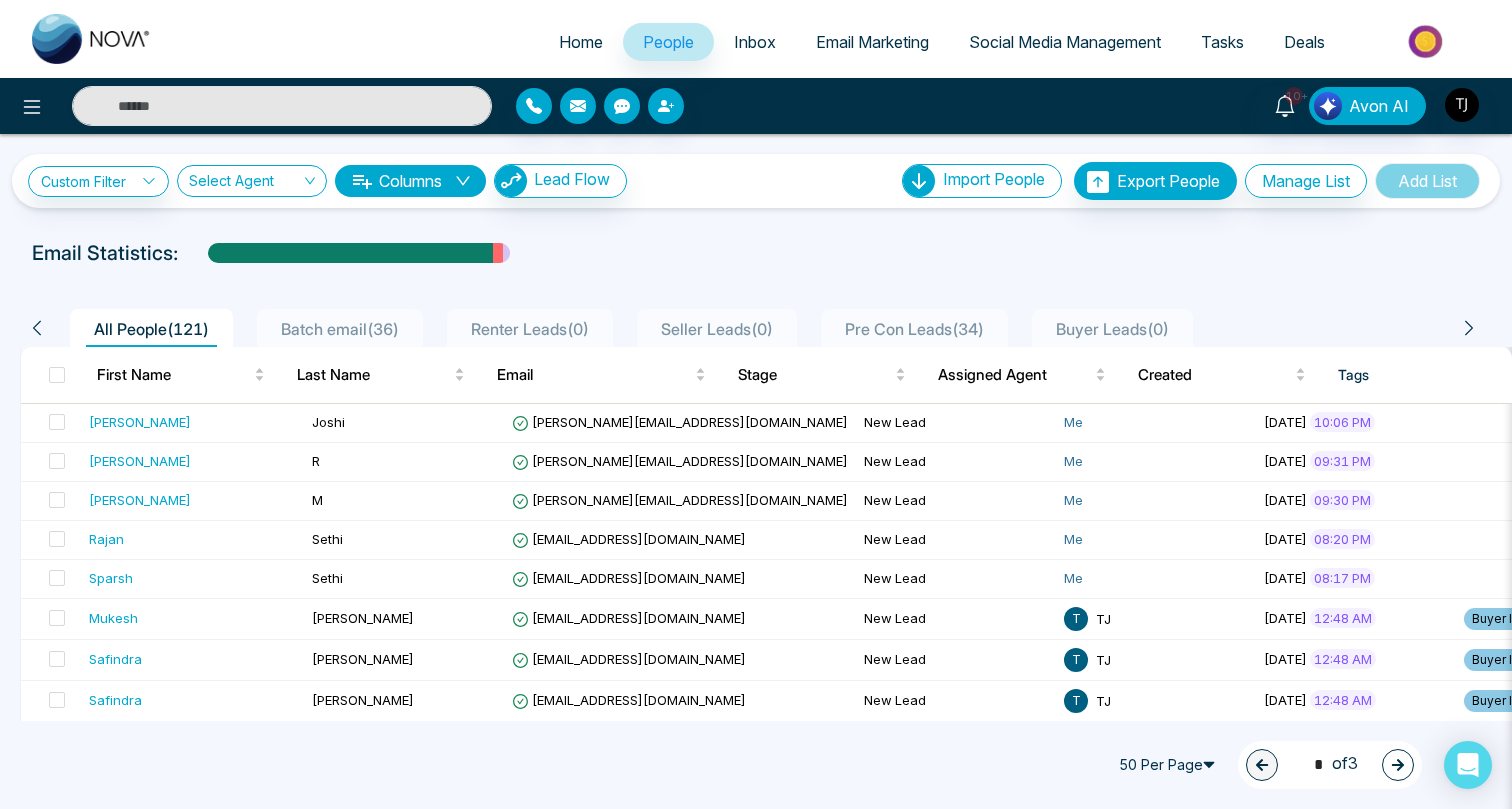 select on "*" 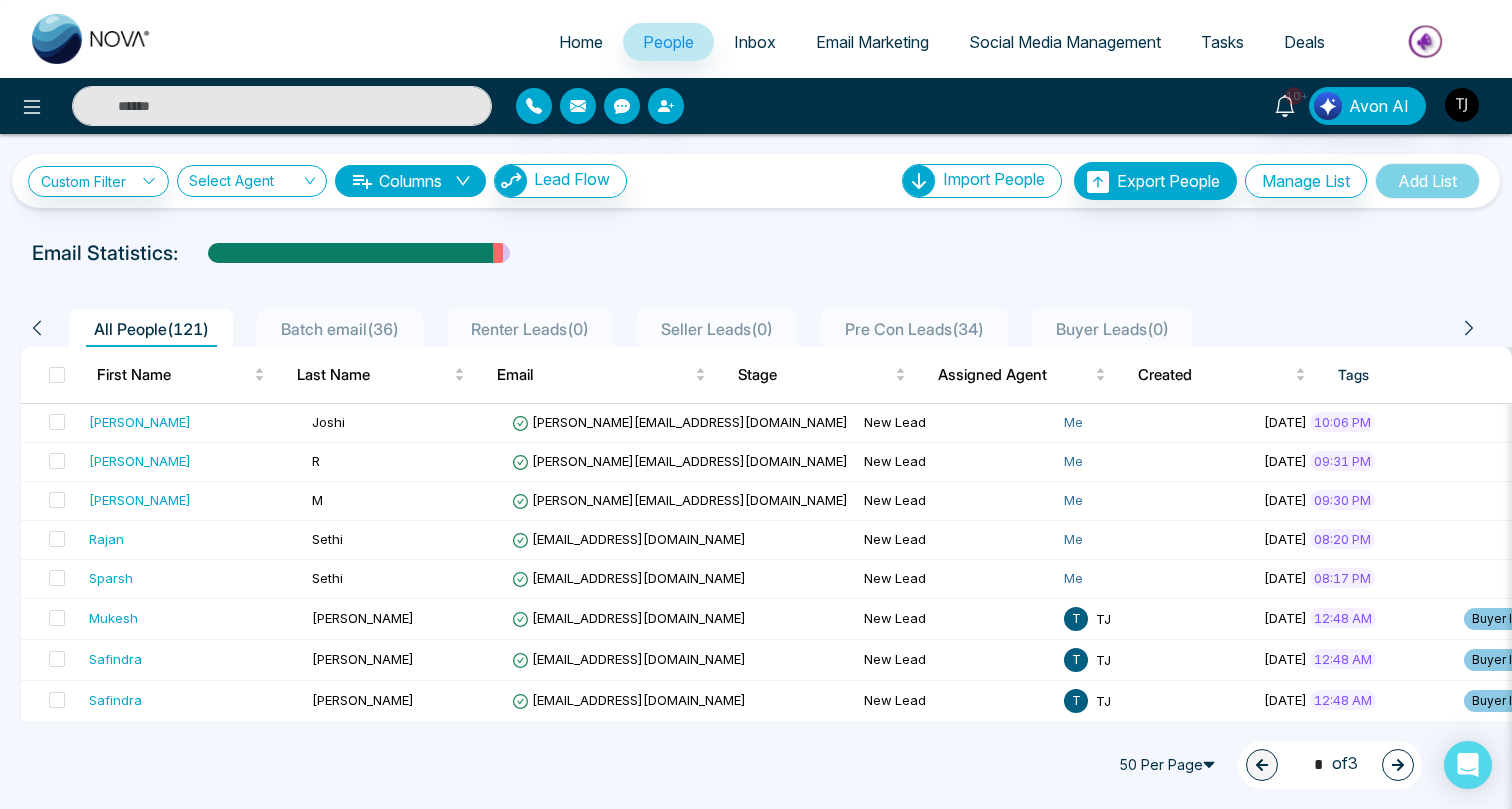 select on "*" 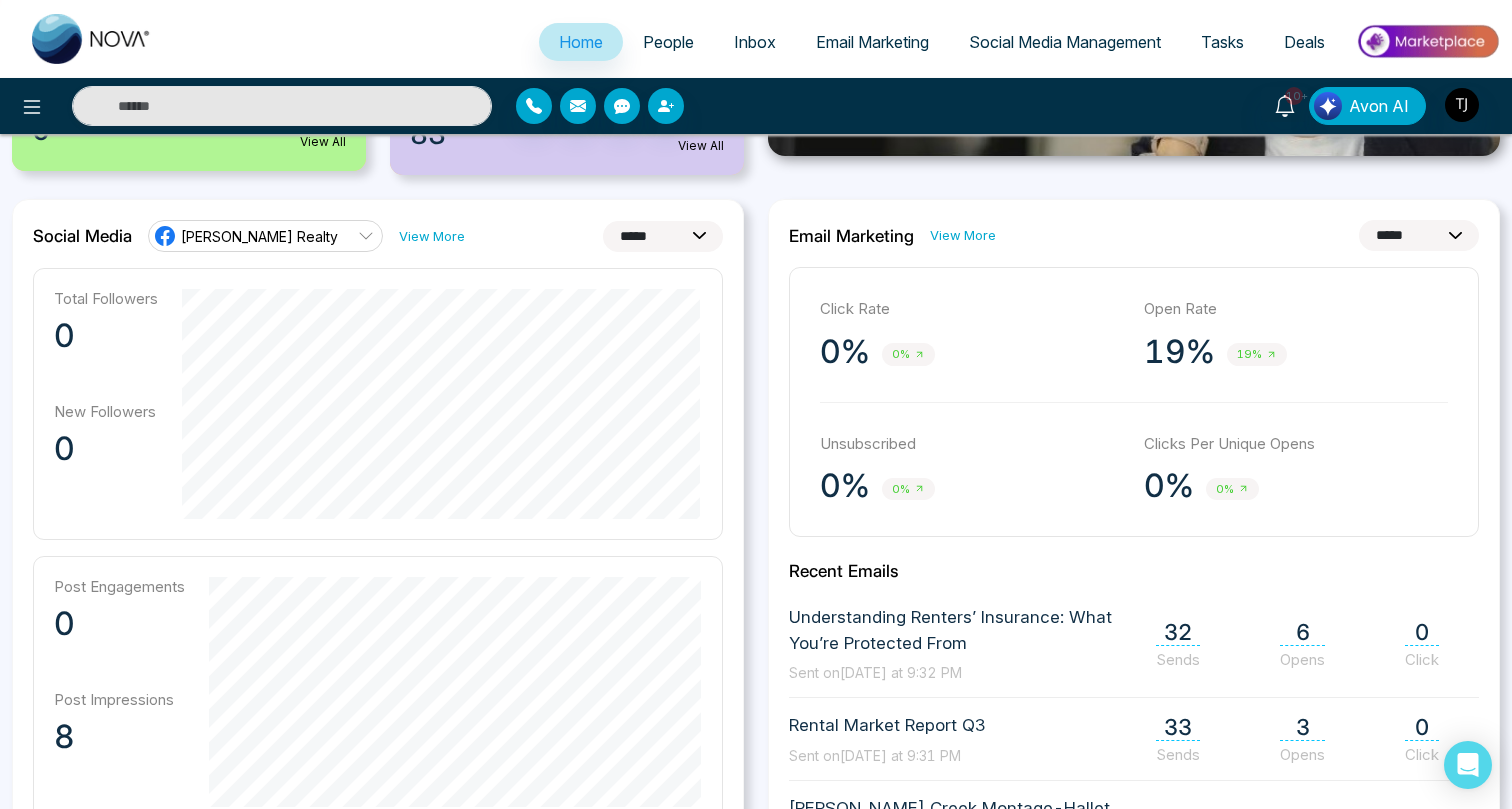 scroll, scrollTop: 0, scrollLeft: 0, axis: both 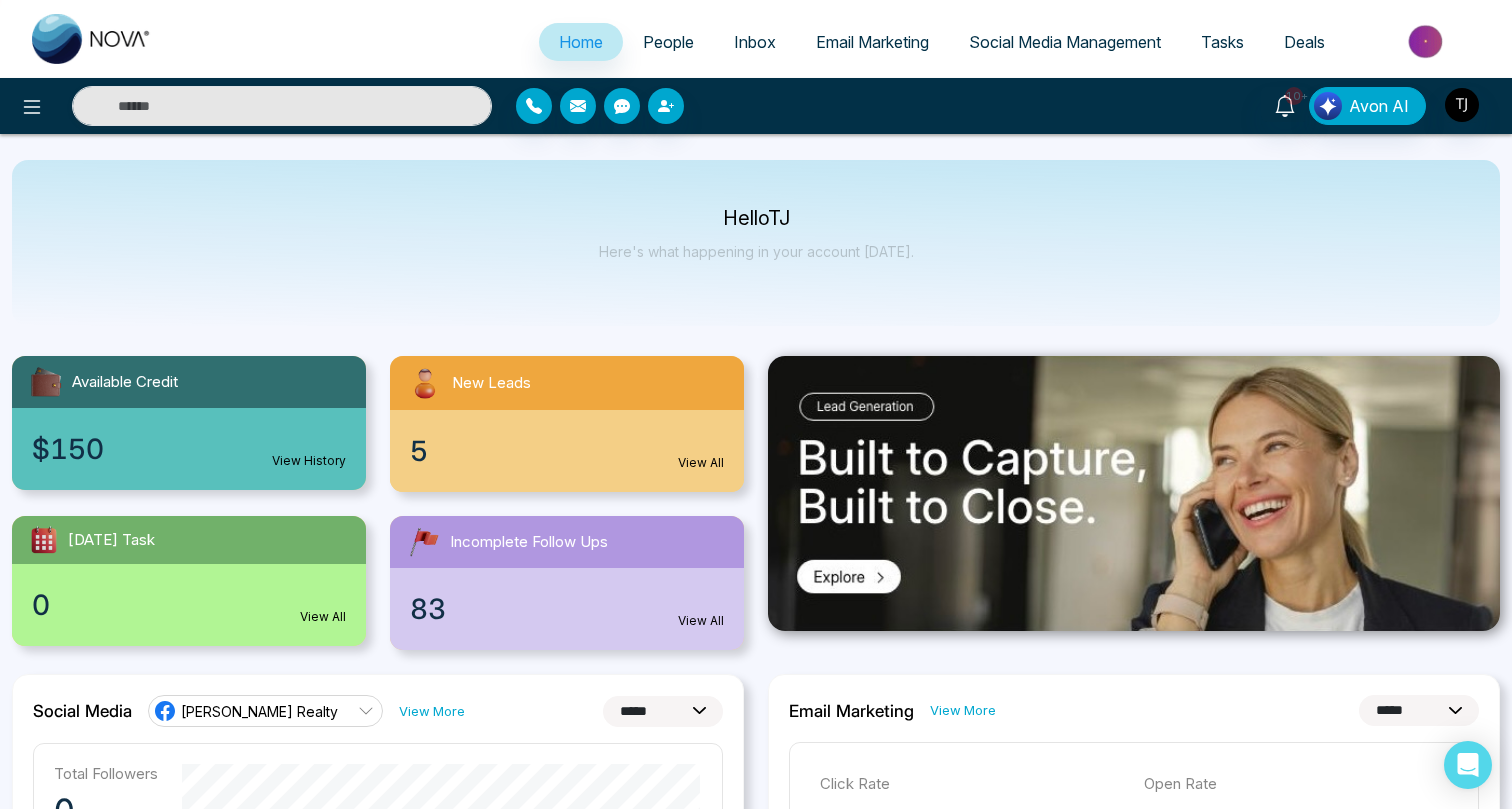 click on "People" at bounding box center [668, 42] 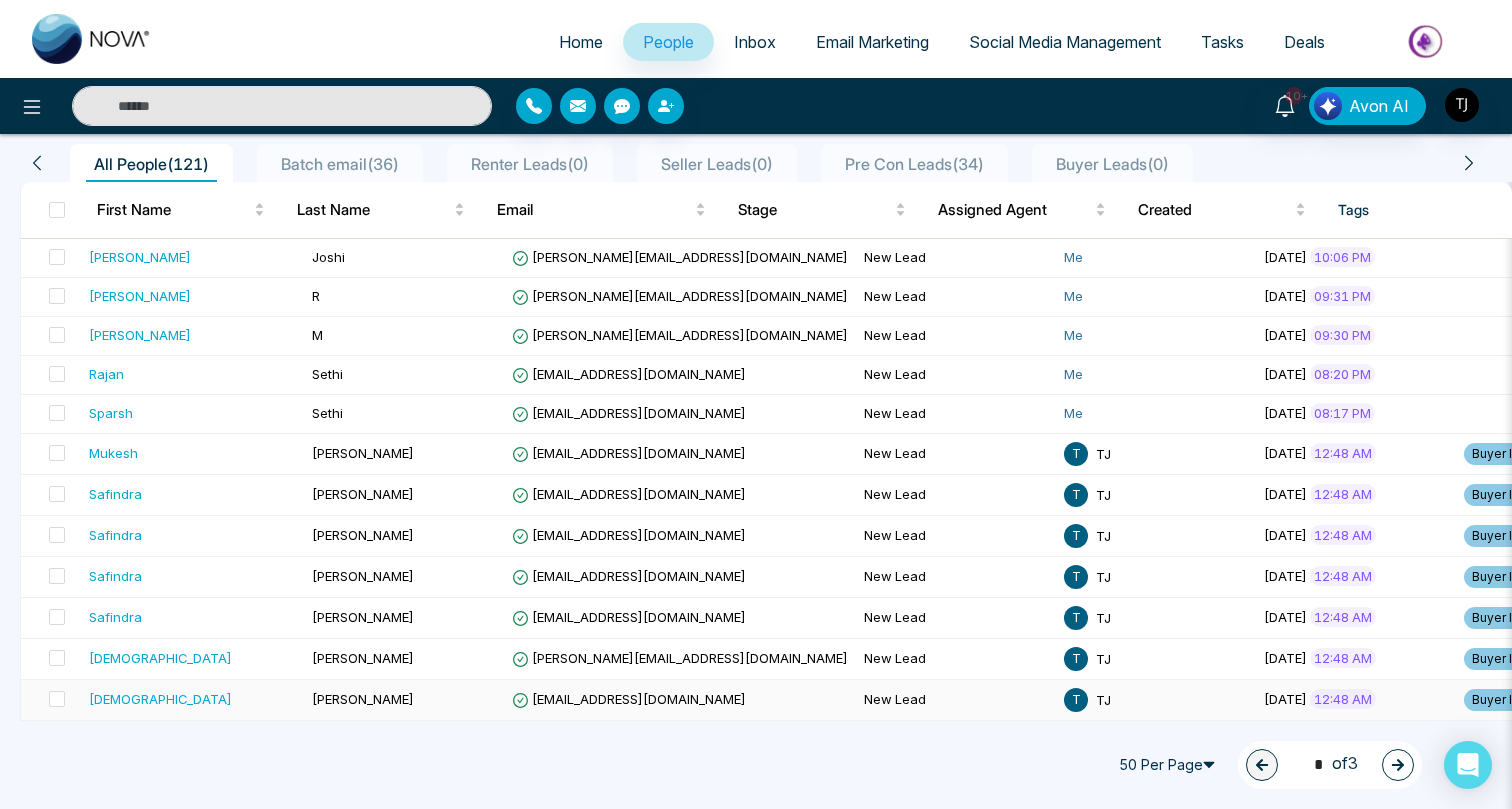 scroll, scrollTop: 0, scrollLeft: 0, axis: both 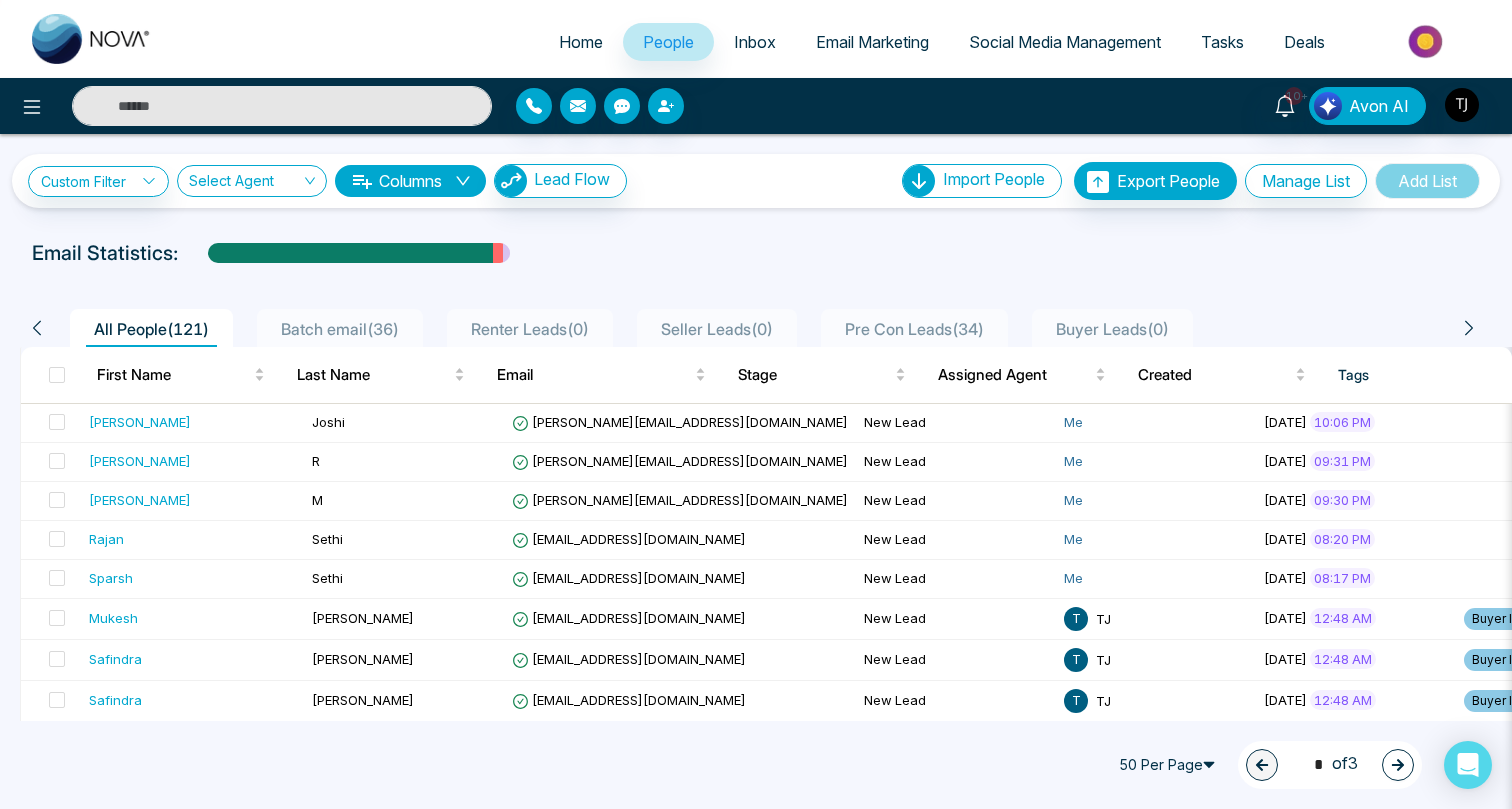 click at bounding box center (282, 106) 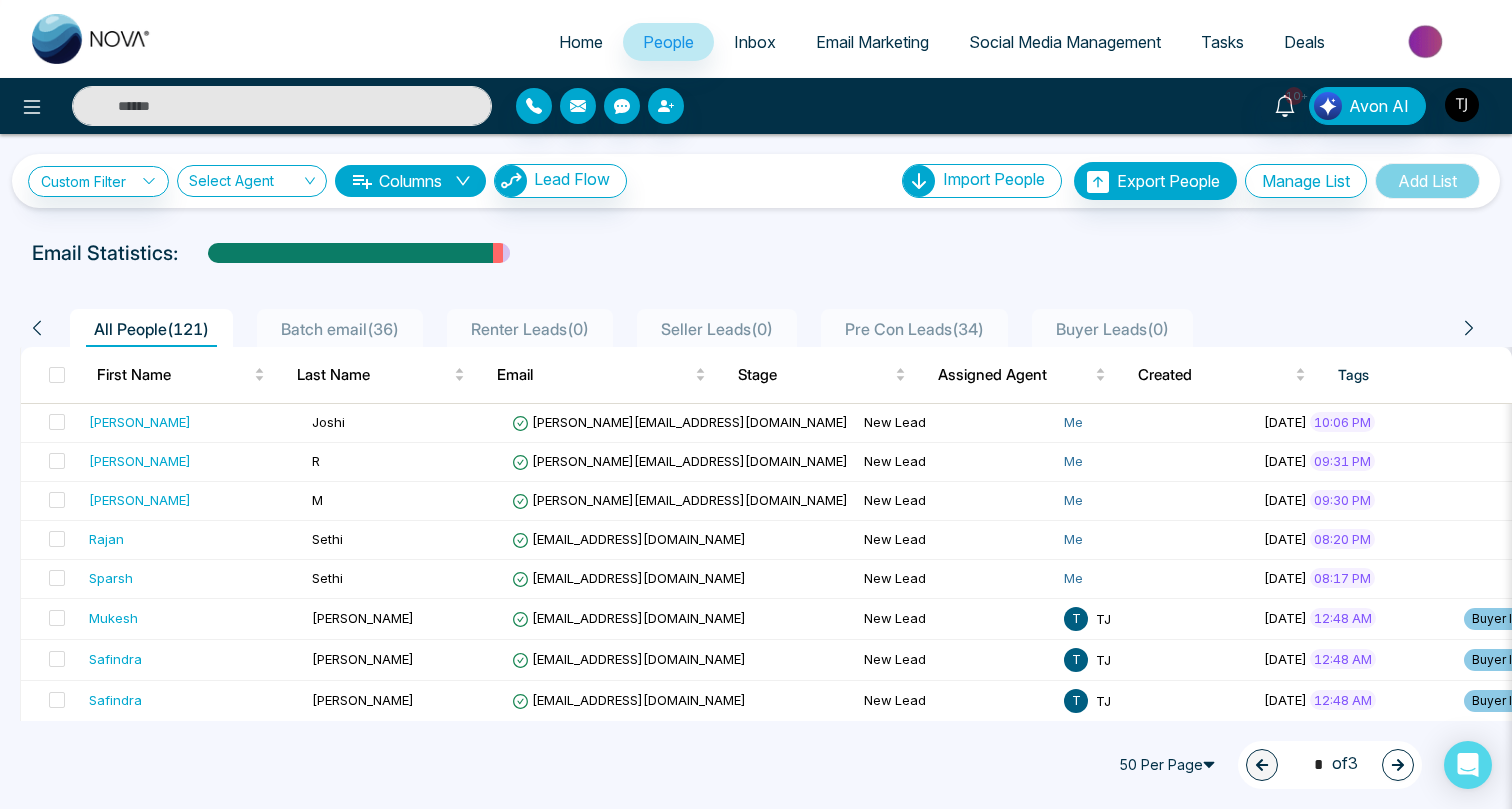 click at bounding box center (282, 106) 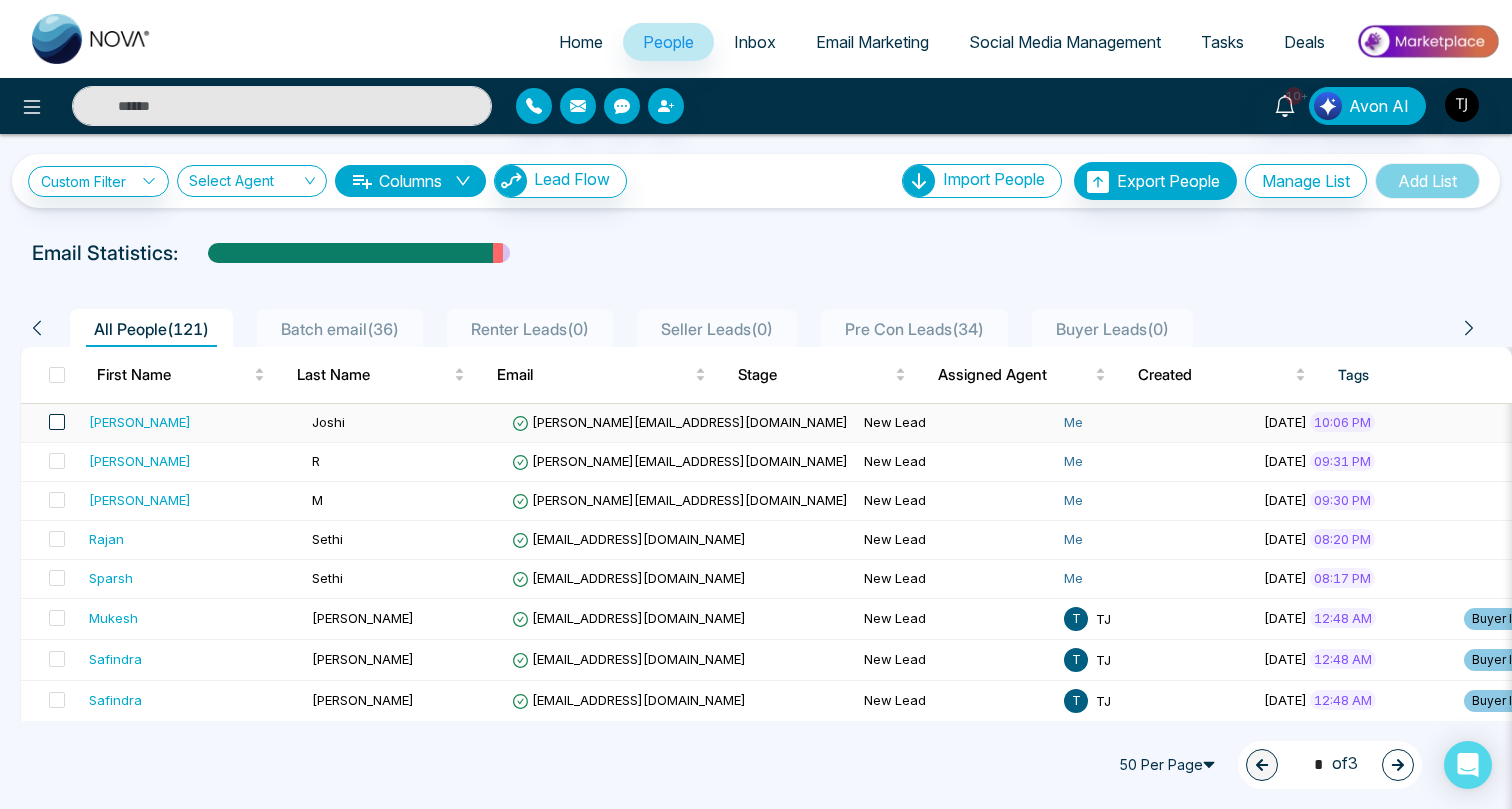 click at bounding box center (57, 422) 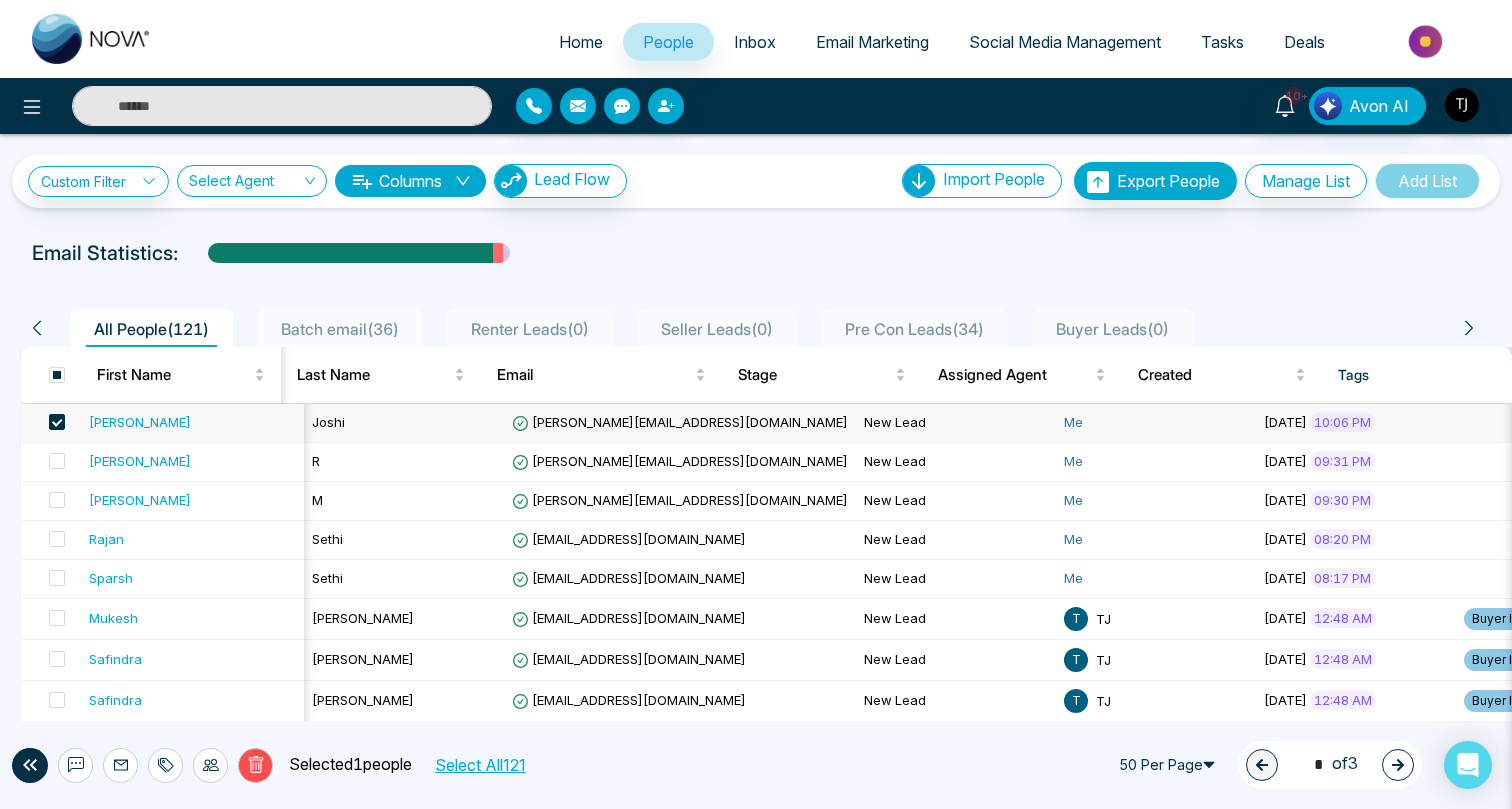 scroll, scrollTop: 0, scrollLeft: 378, axis: horizontal 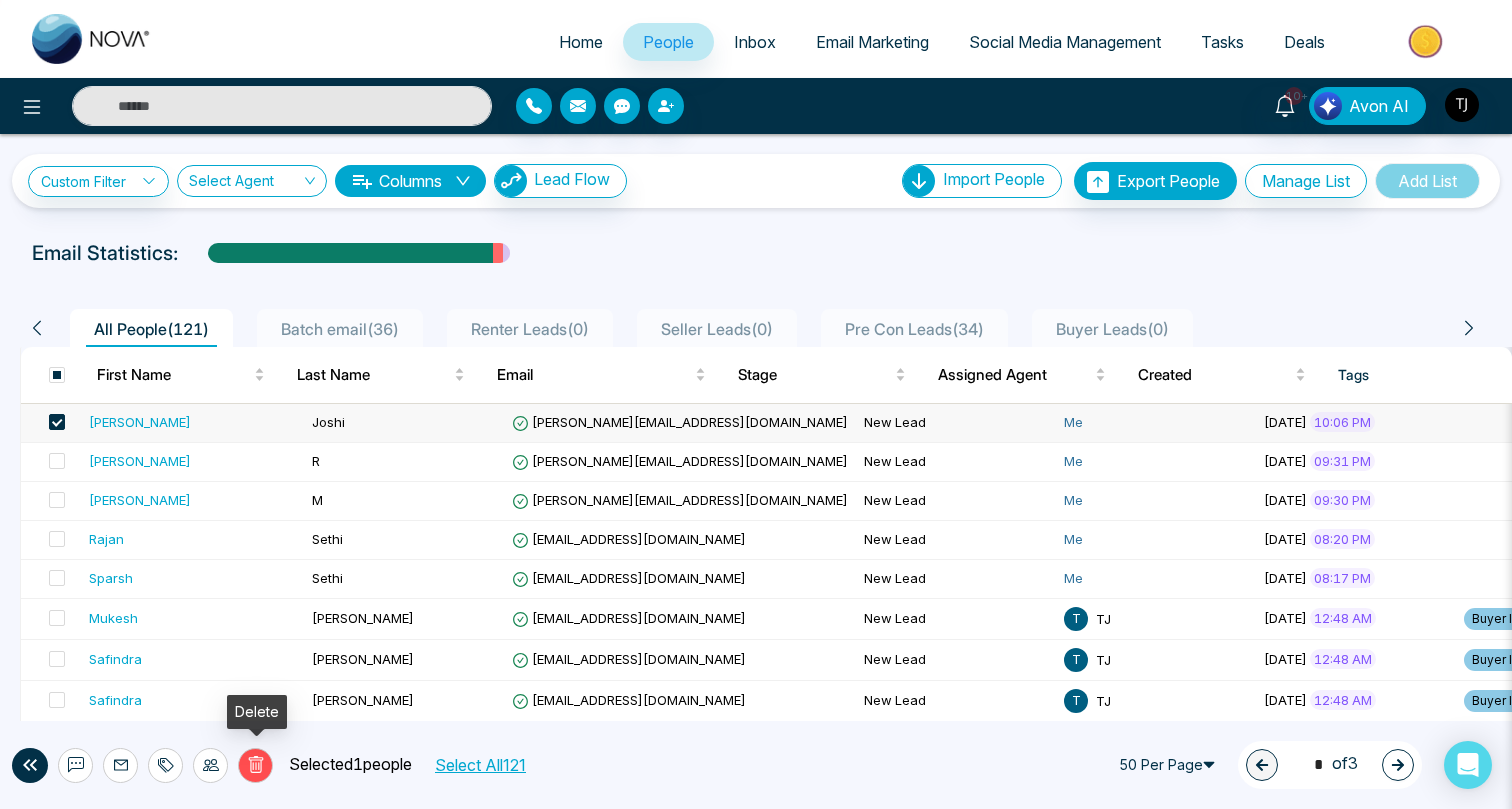 click on "Delete" at bounding box center [255, 765] 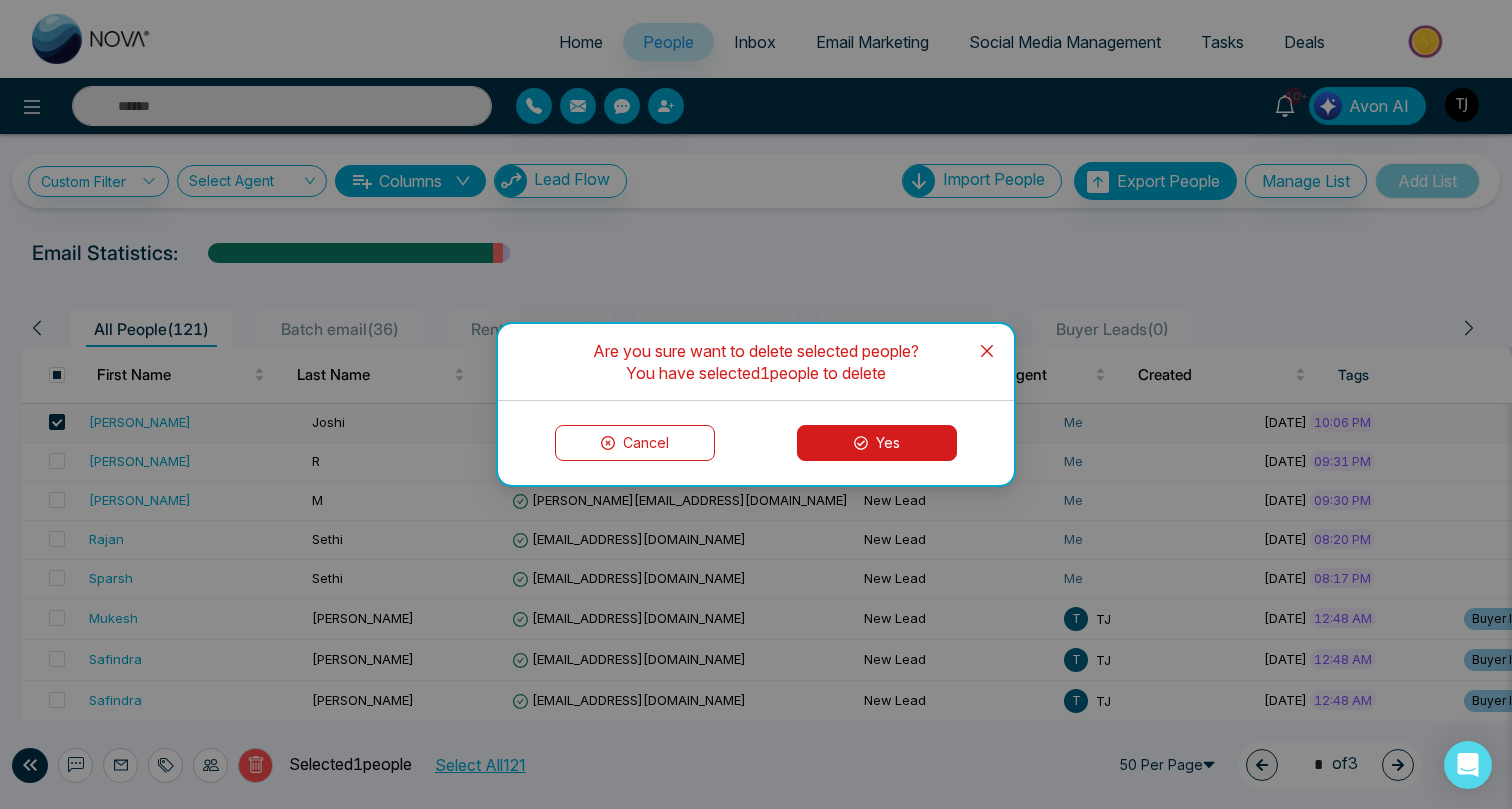 click on "Yes" at bounding box center [877, 443] 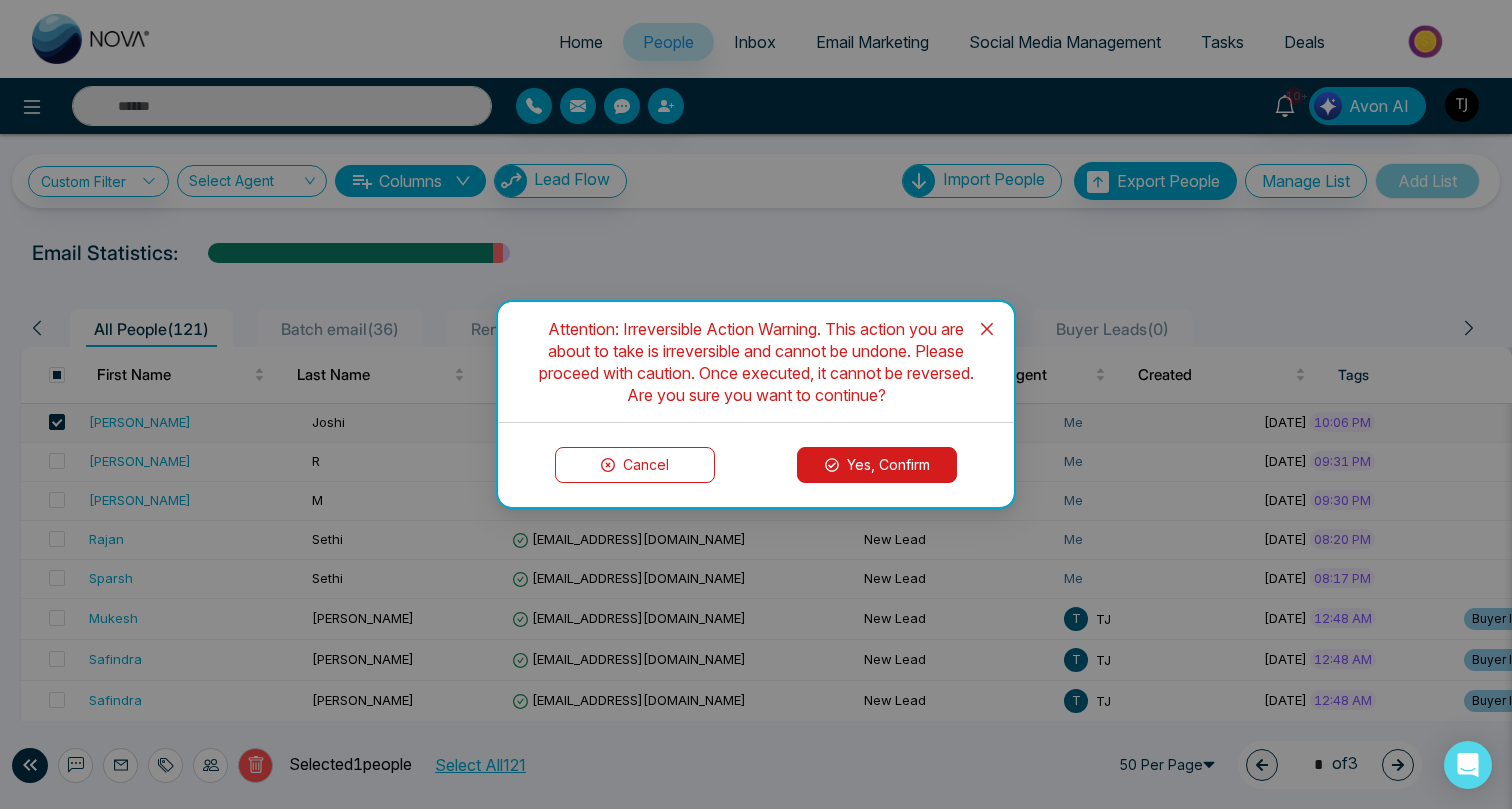 click on "Yes, Confirm" at bounding box center (877, 465) 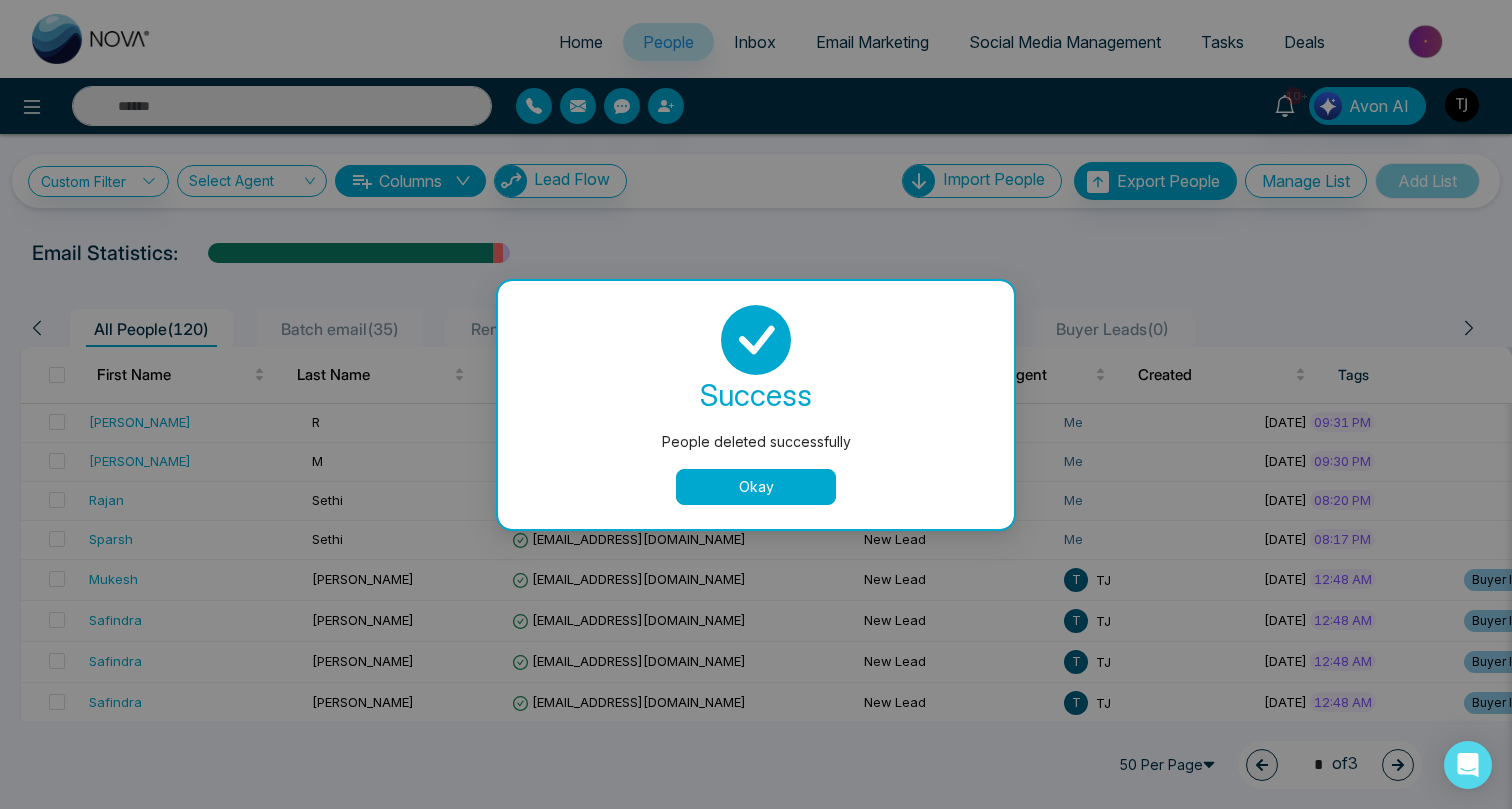 click on "Okay" at bounding box center [756, 487] 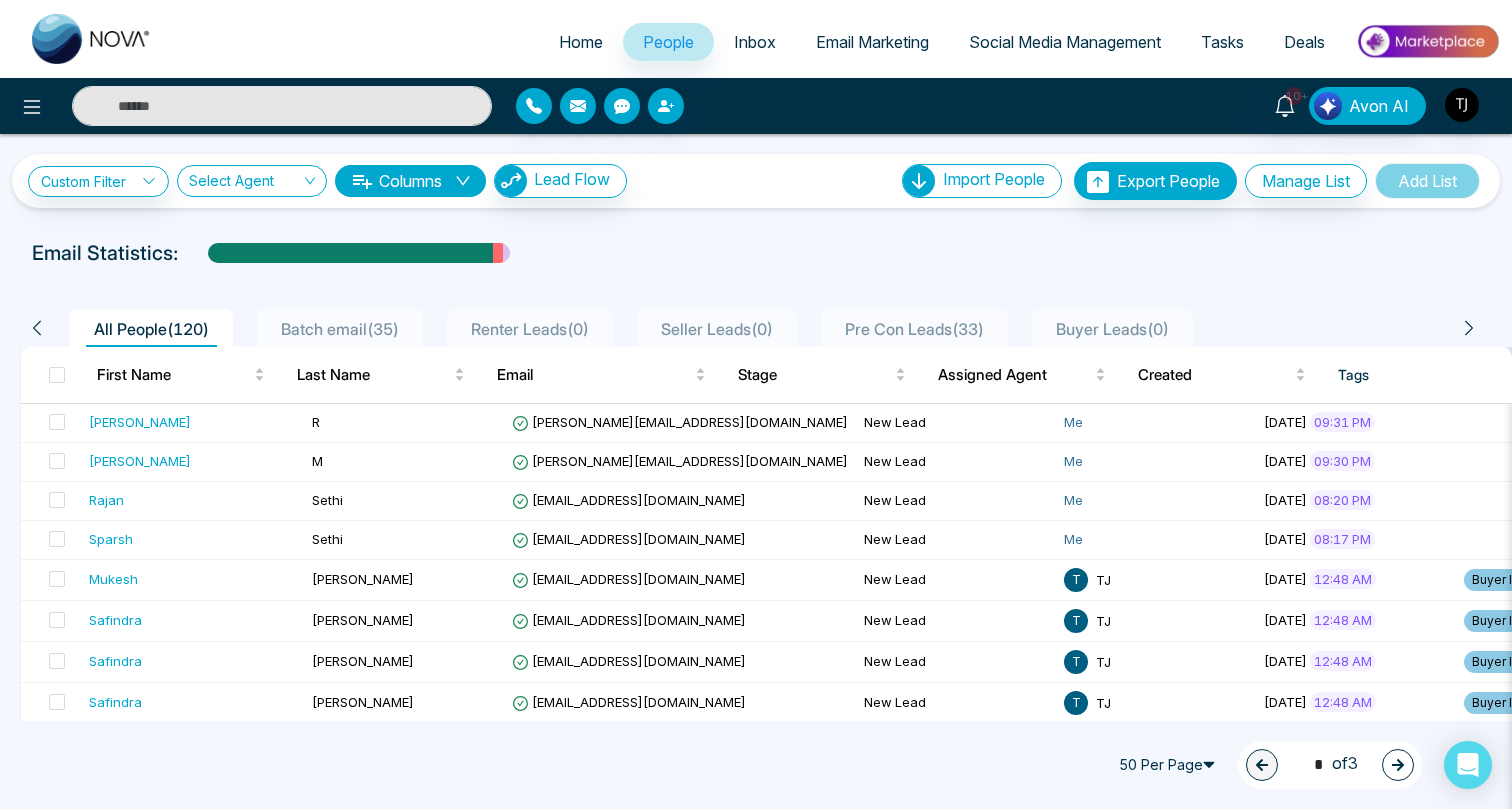 click on "Home" at bounding box center (581, 42) 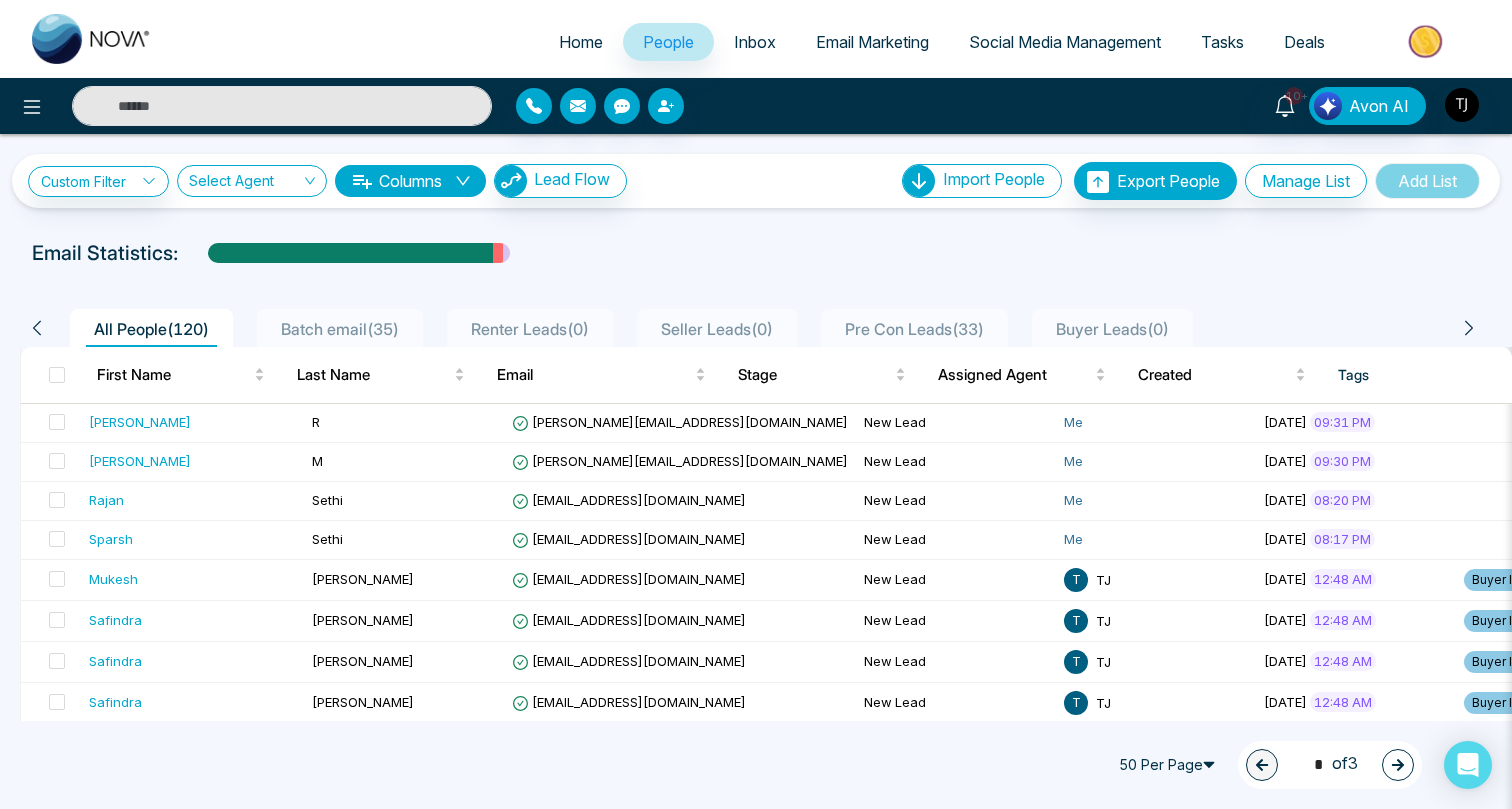 select on "*" 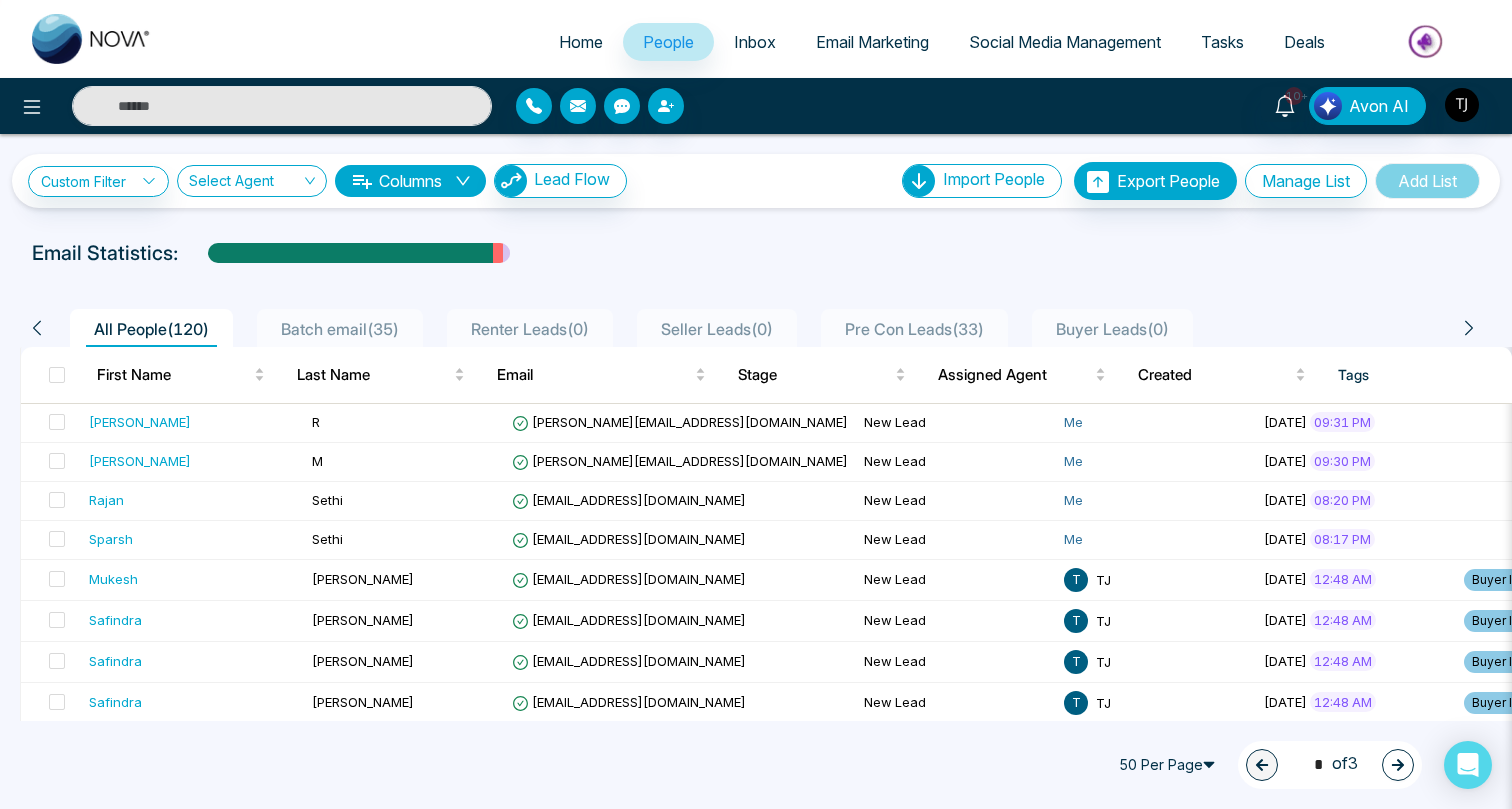 select on "*" 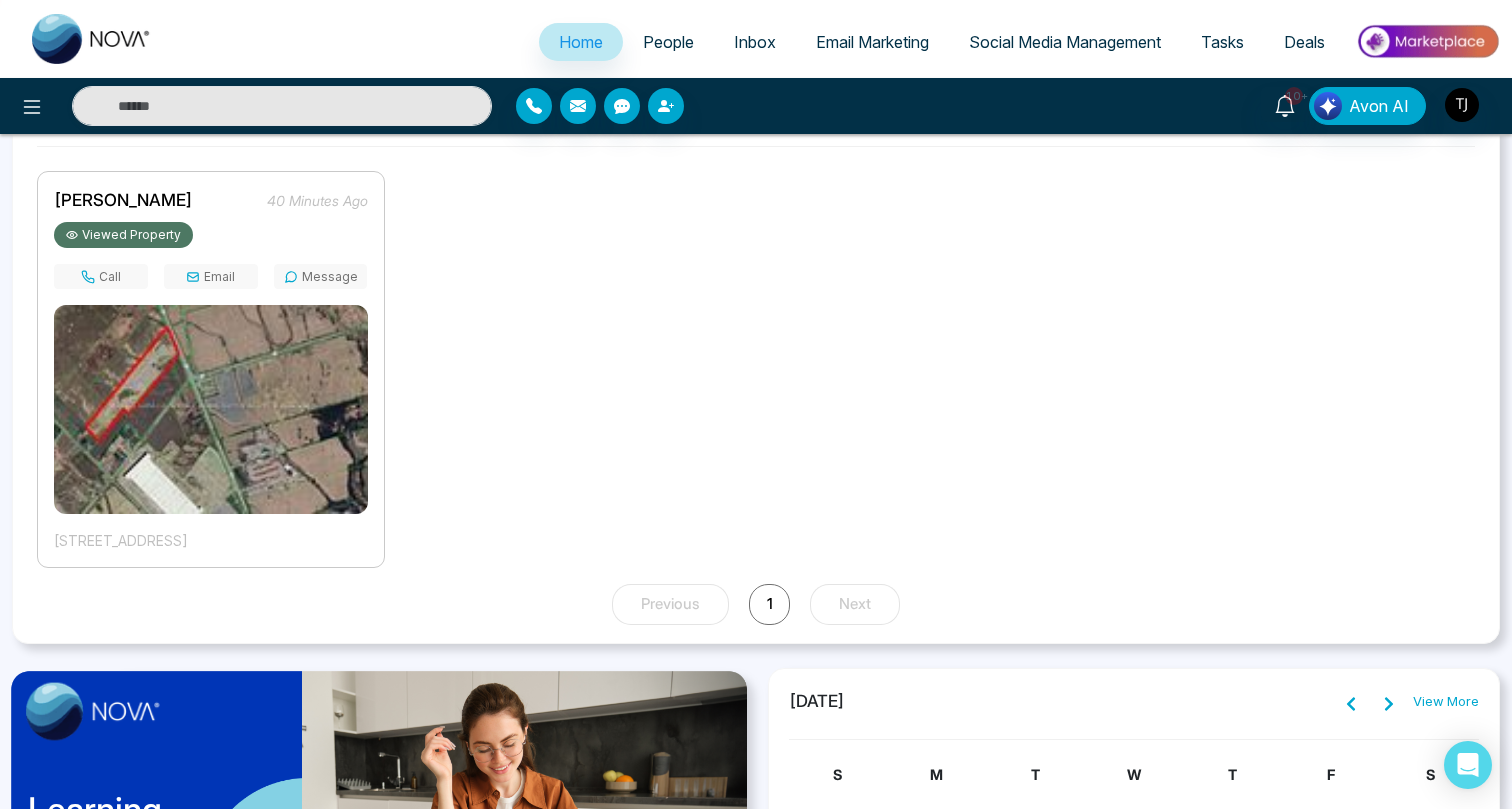 scroll, scrollTop: 1372, scrollLeft: 0, axis: vertical 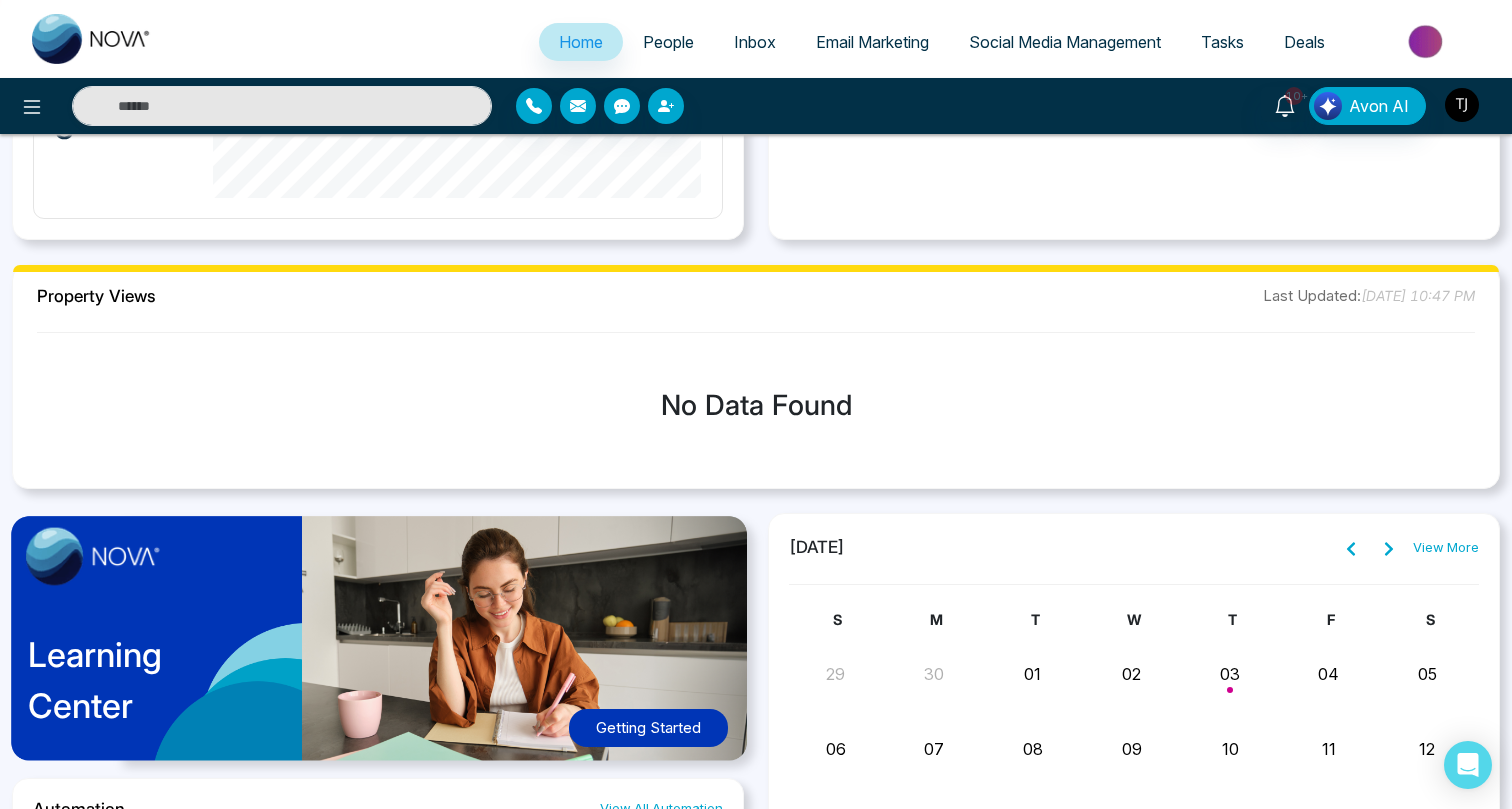 click at bounding box center (1462, 105) 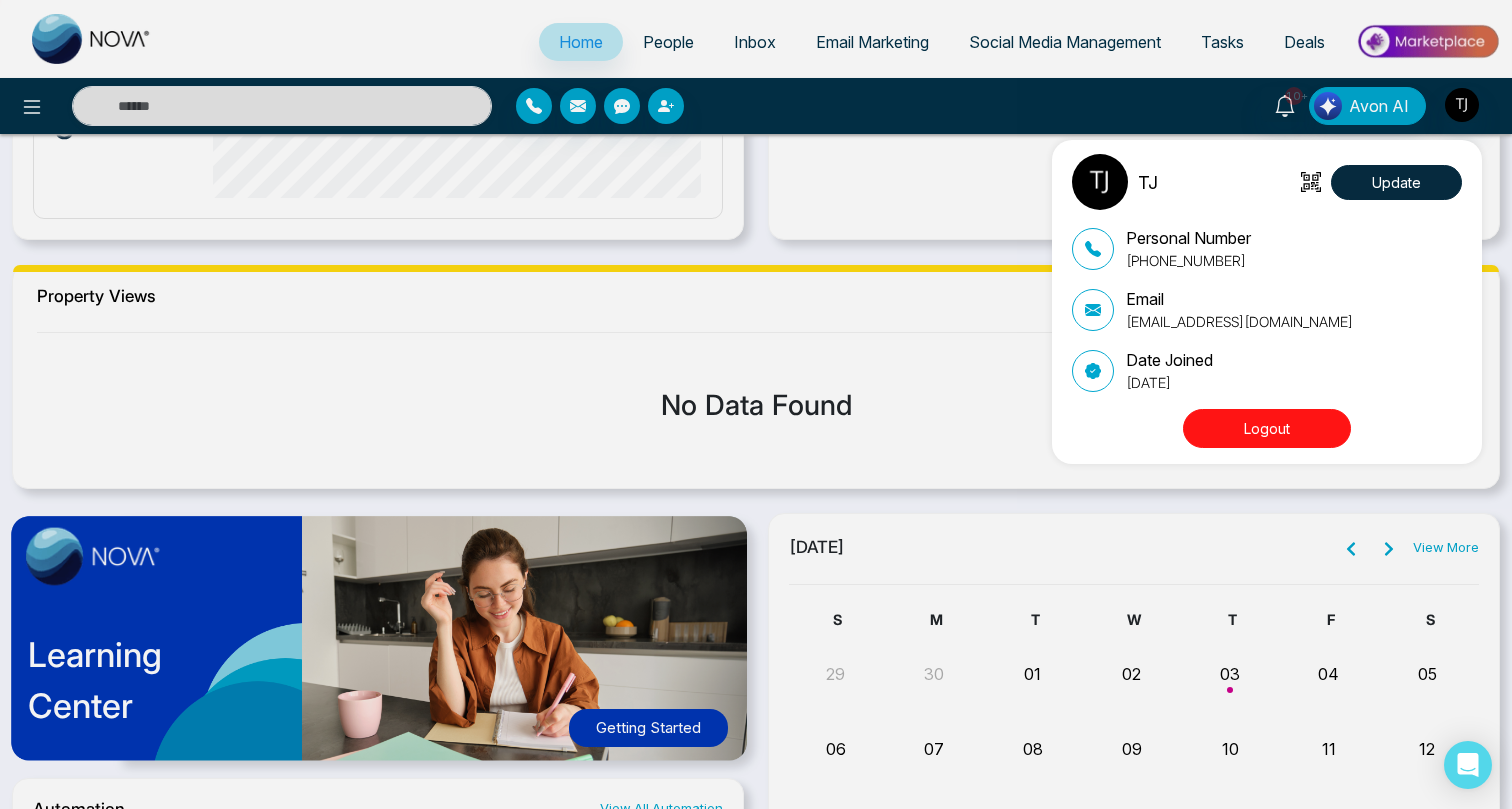 click on "Logout" at bounding box center [1267, 428] 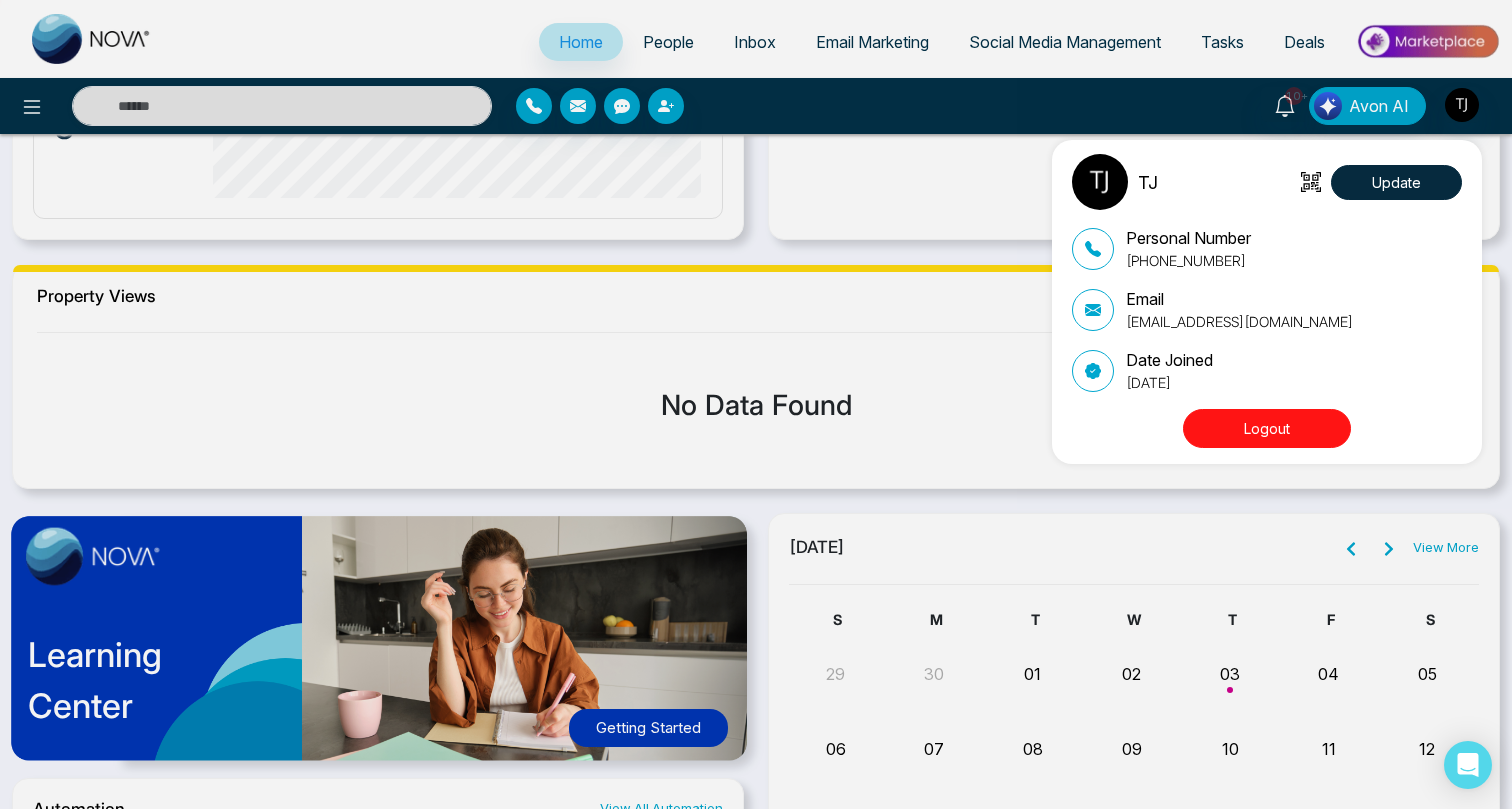 type 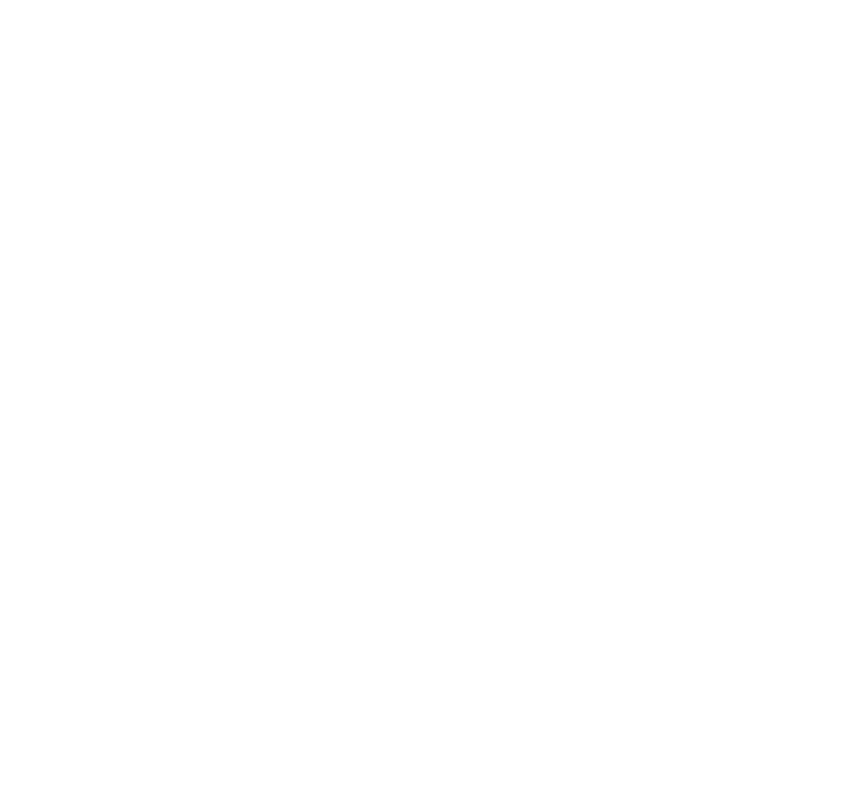 select on "*" 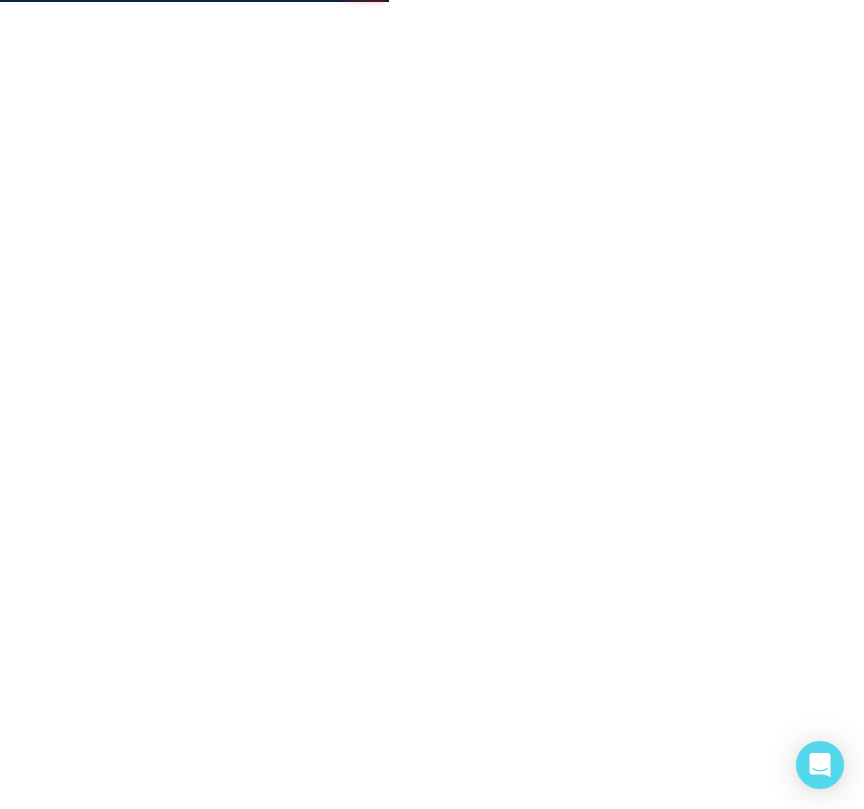 scroll, scrollTop: 0, scrollLeft: 0, axis: both 